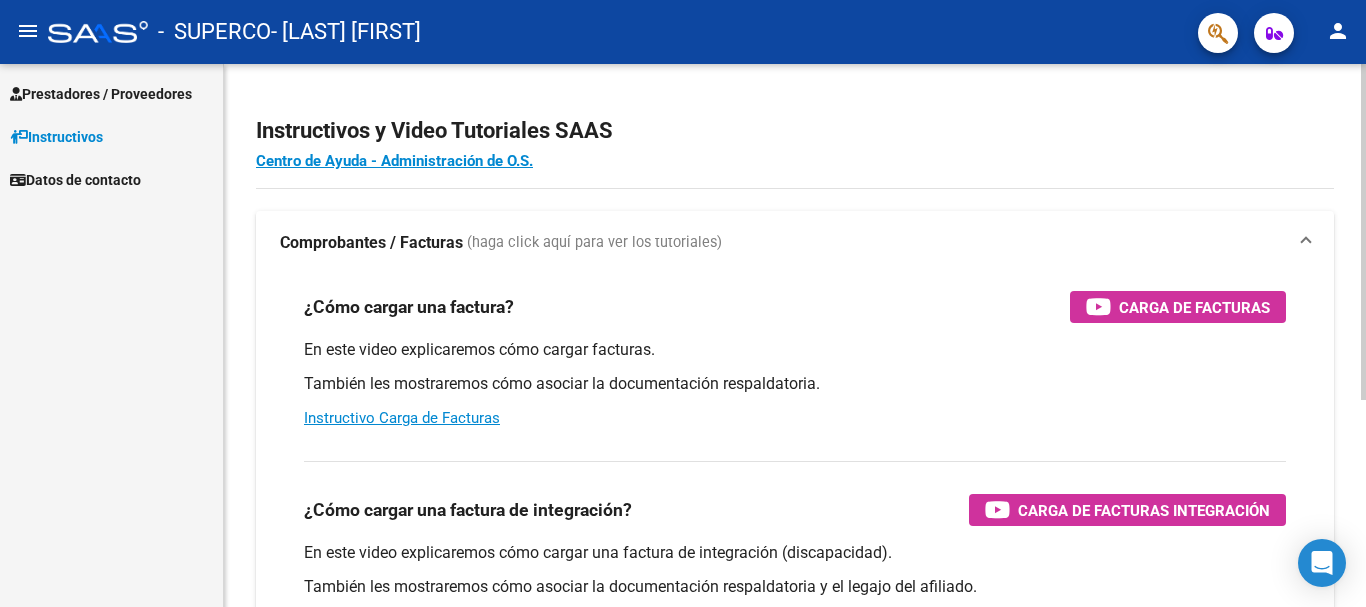 scroll, scrollTop: 0, scrollLeft: 0, axis: both 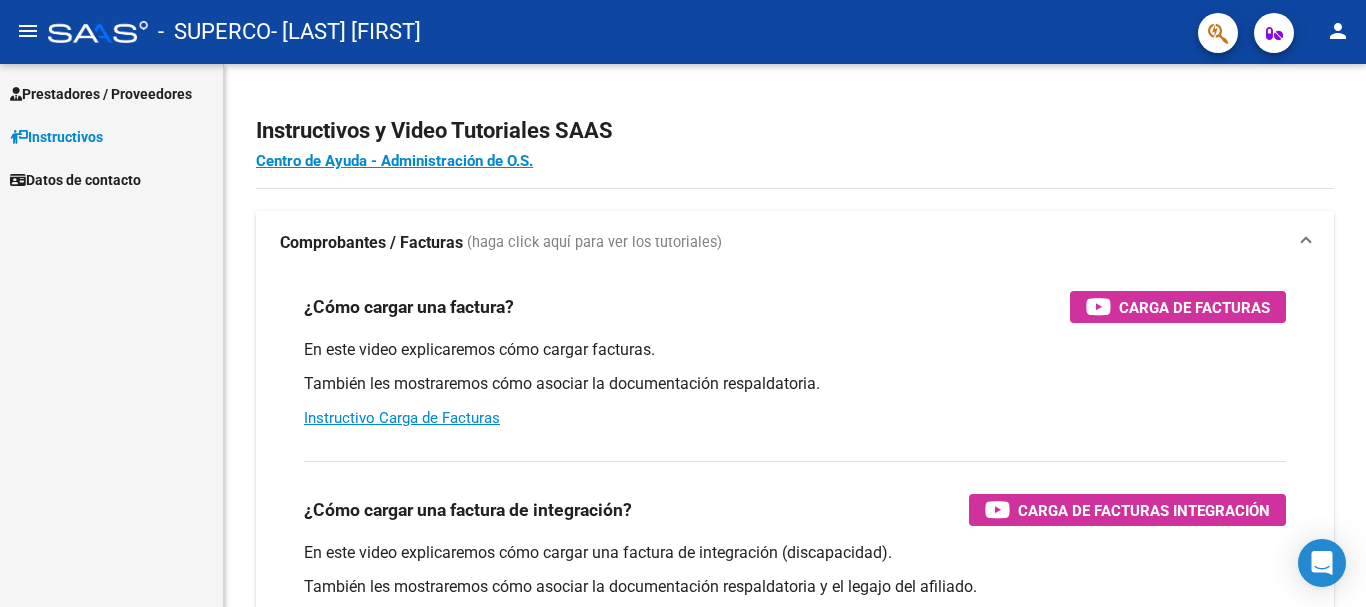 click on "menu" 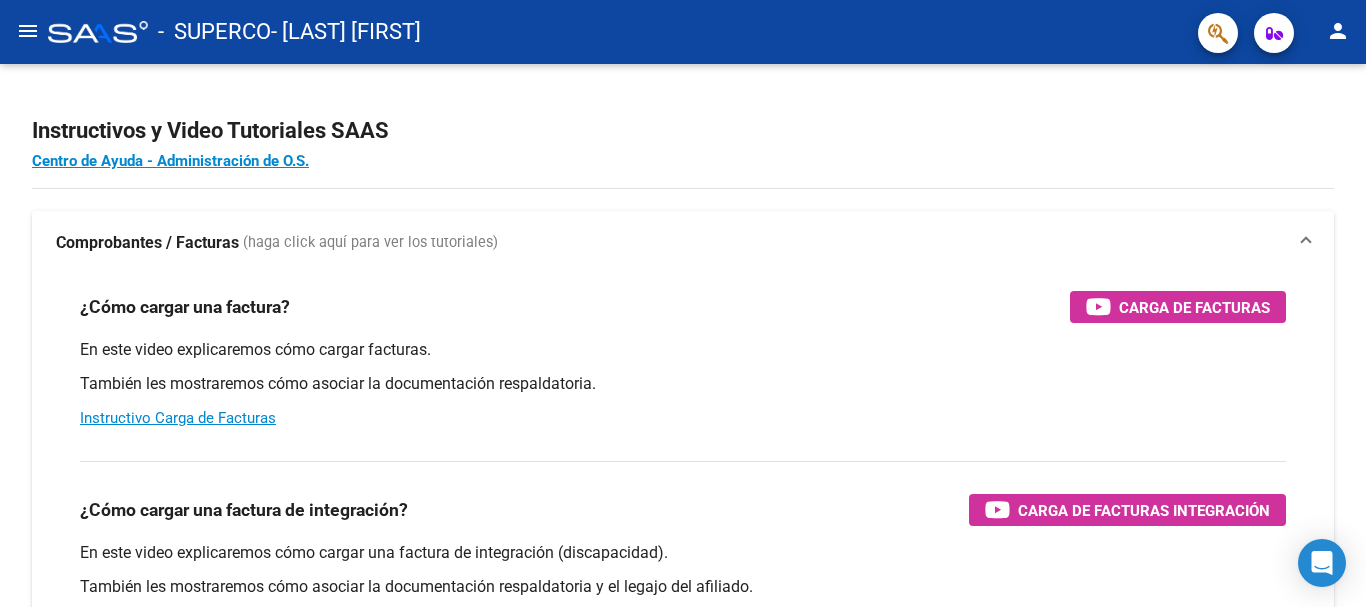click on "menu" 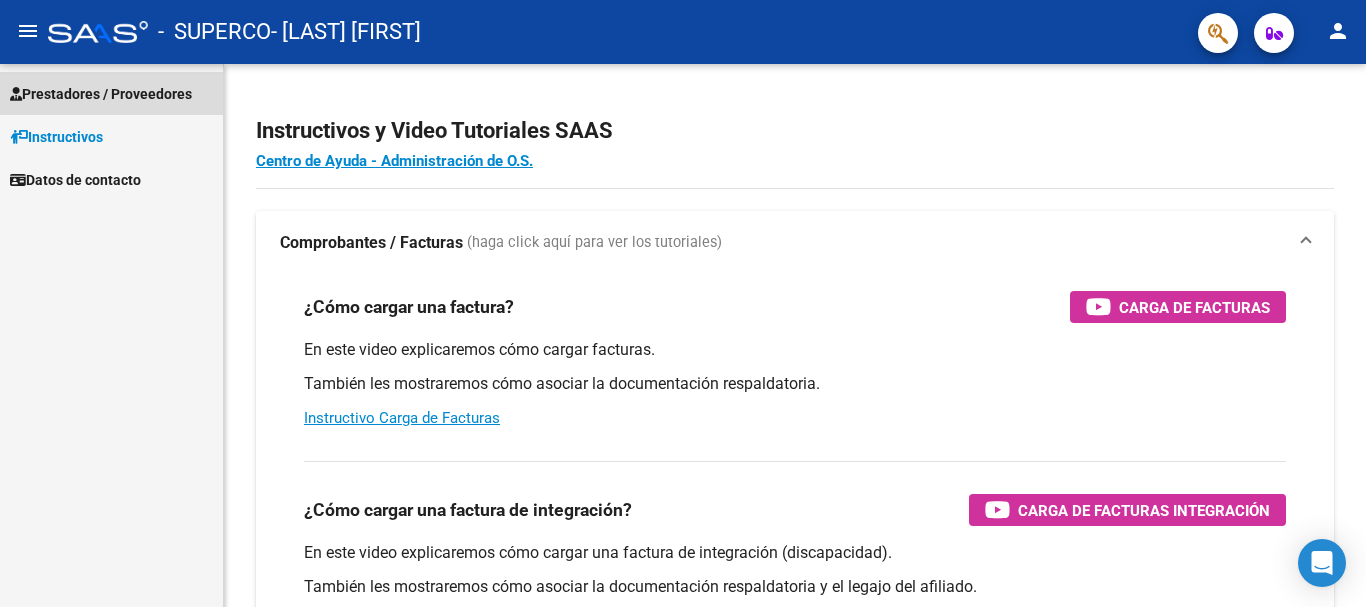 click on "Prestadores / Proveedores" at bounding box center (101, 94) 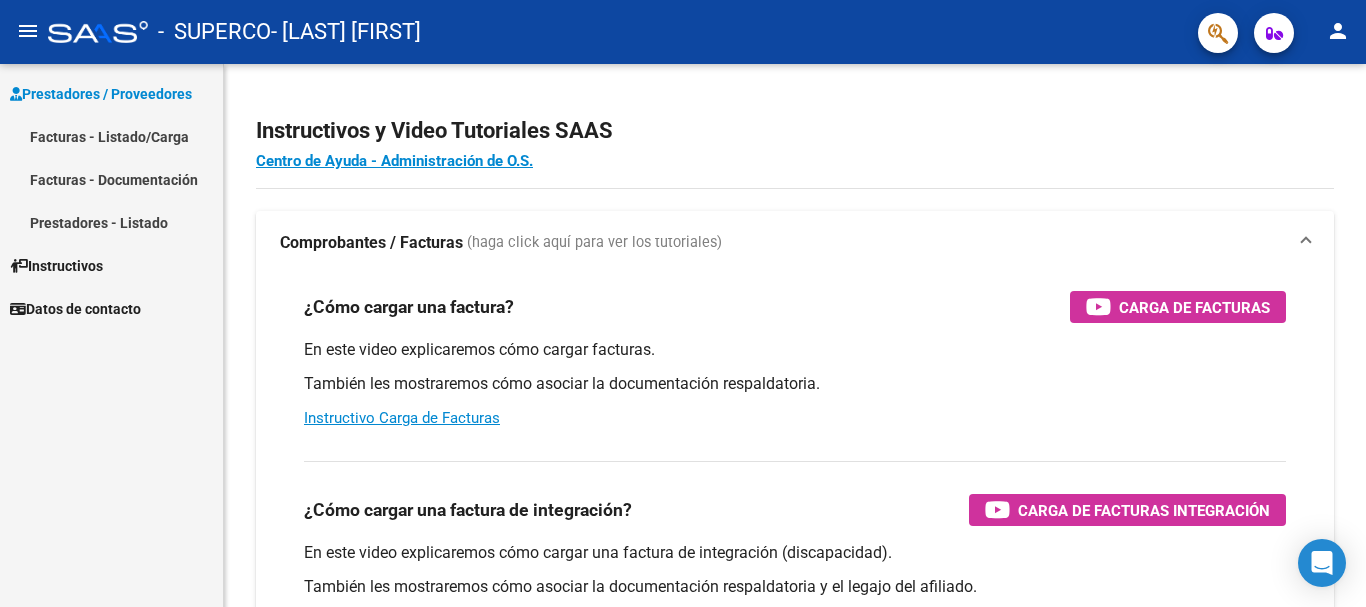 click on "Facturas - Listado/Carga" at bounding box center [111, 136] 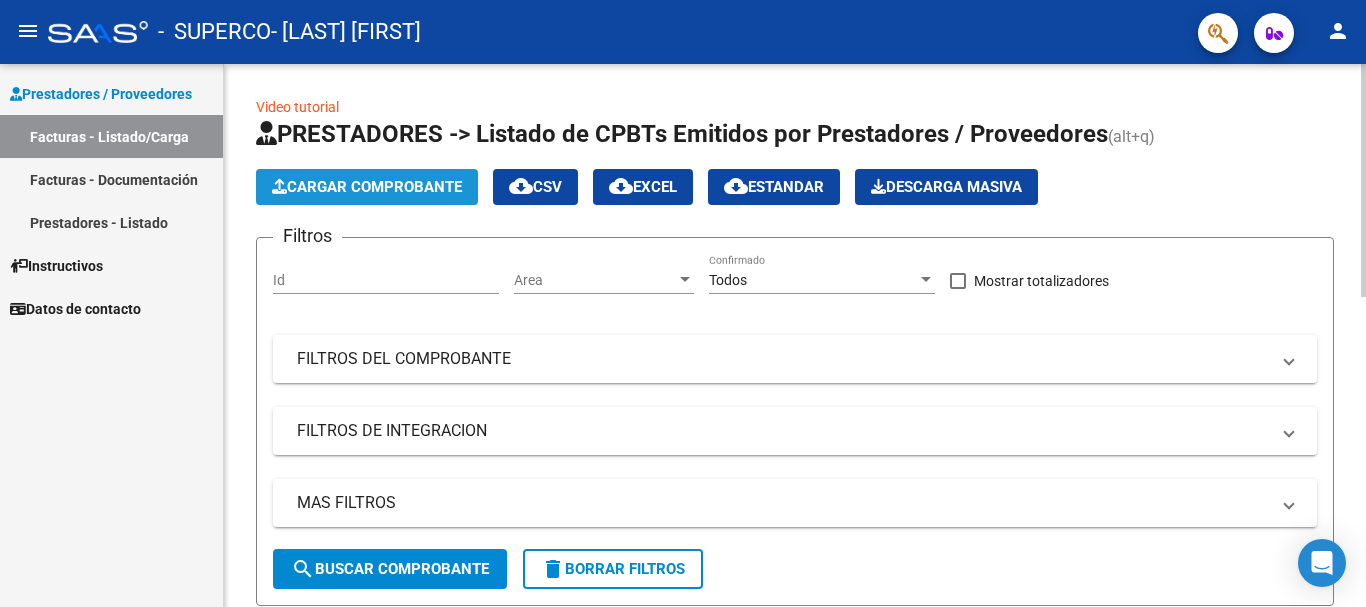 click on "Cargar Comprobante" 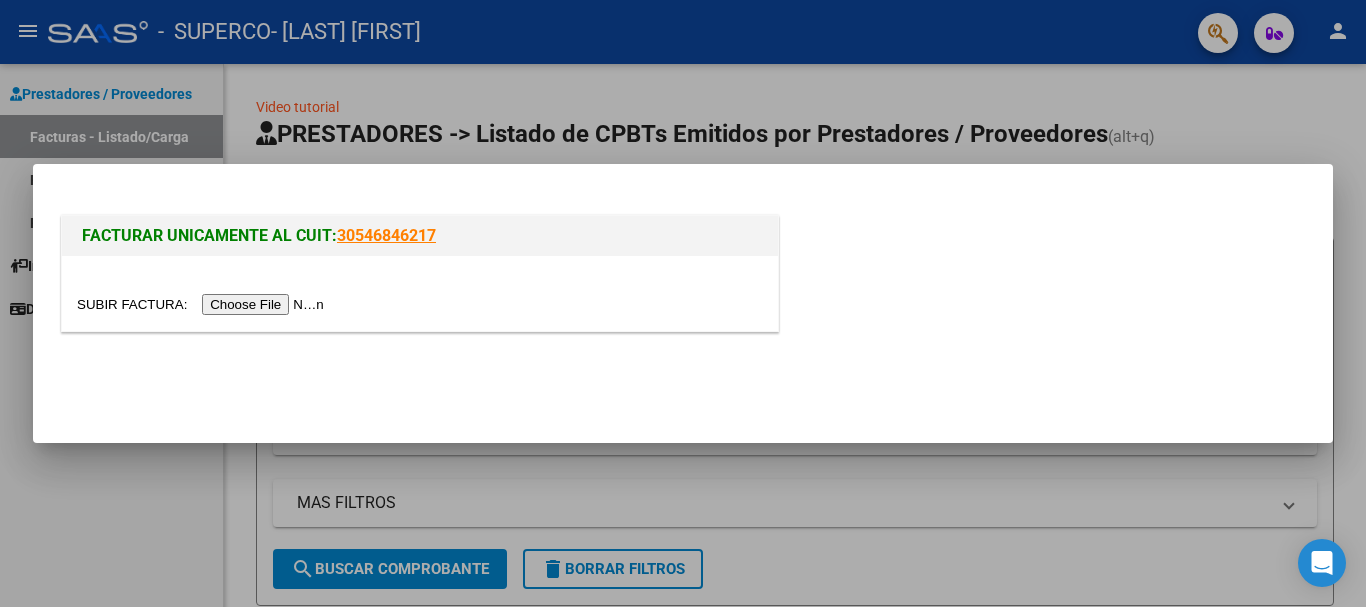 click at bounding box center (203, 304) 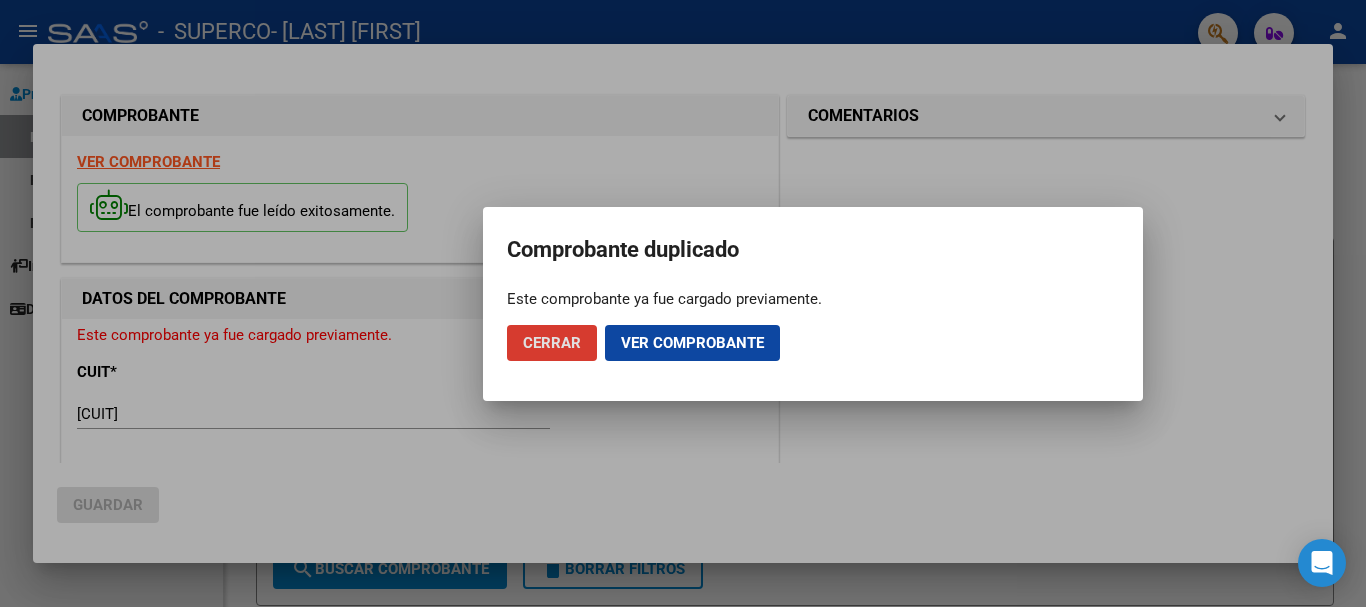 click on "Ver comprobante" 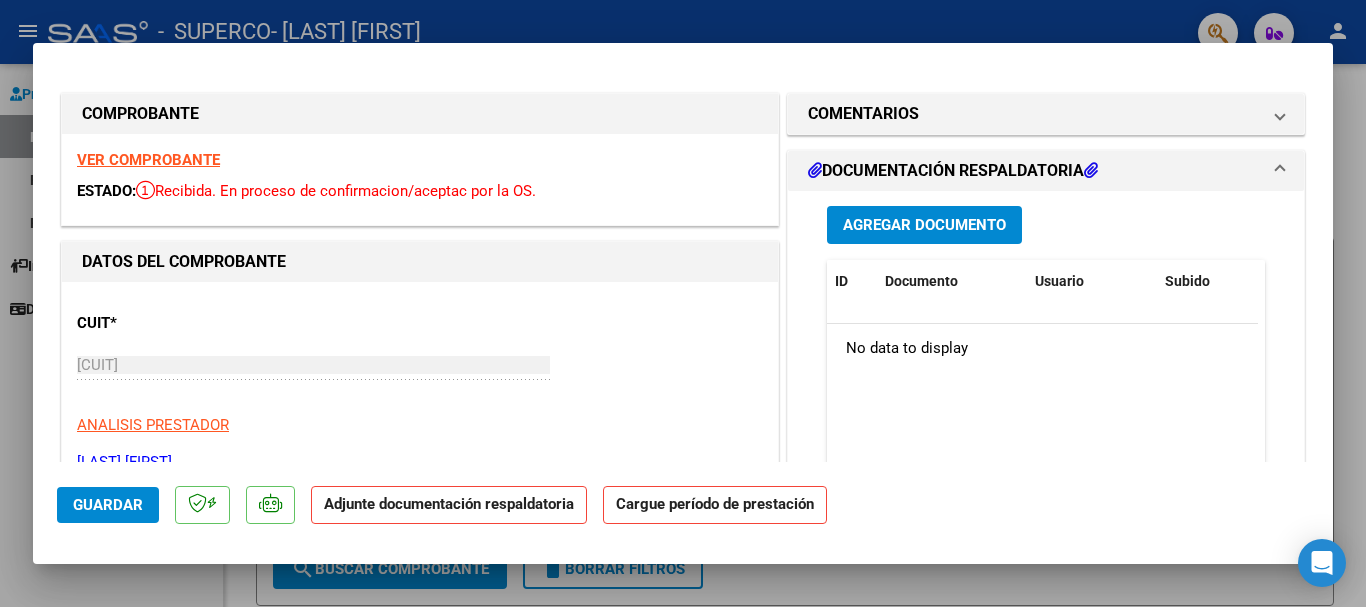 click on "Agregar Documento" at bounding box center [924, 226] 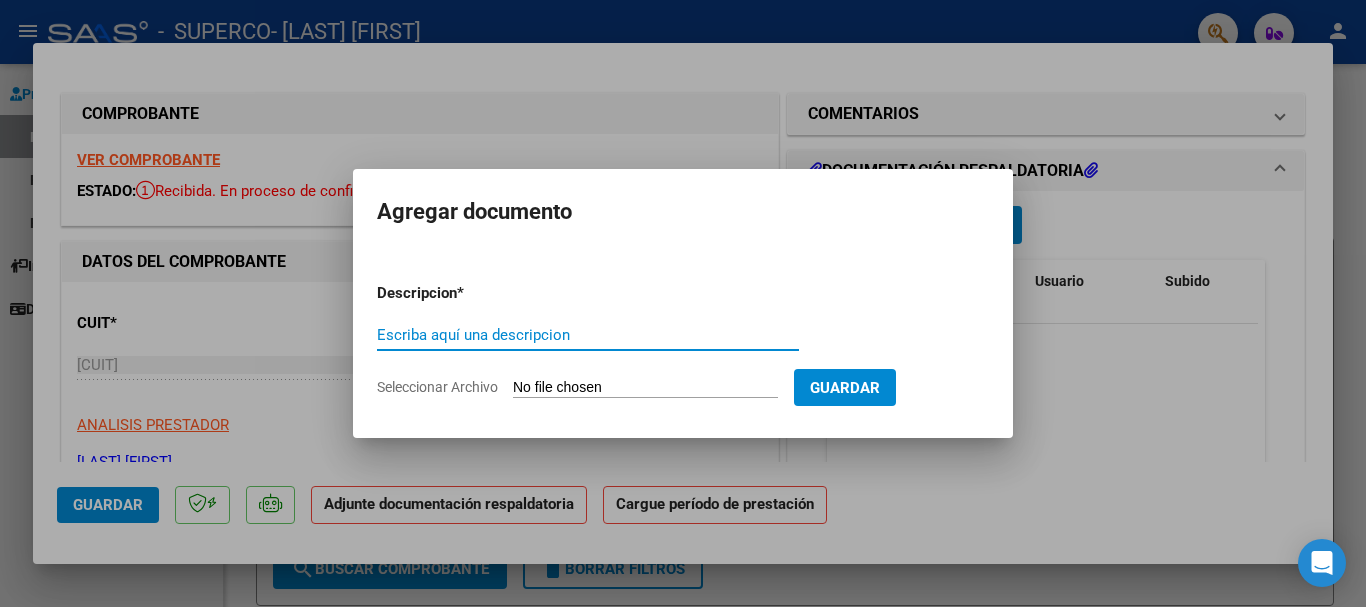 type 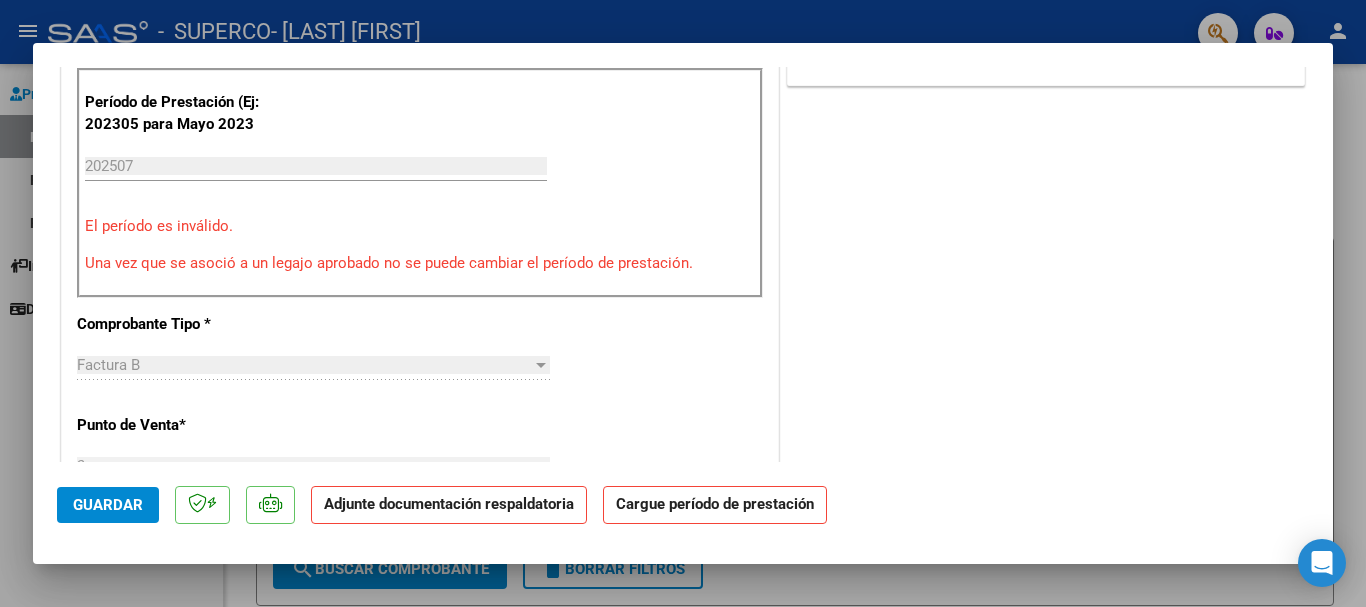 scroll, scrollTop: 500, scrollLeft: 0, axis: vertical 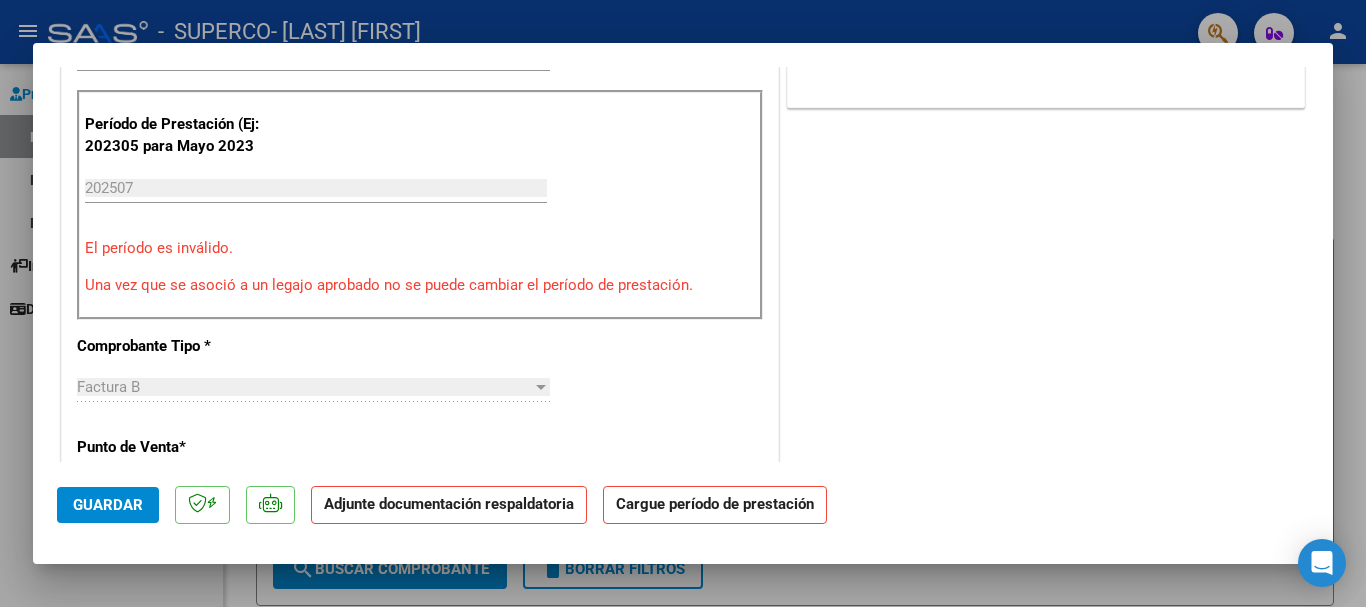click on "202507 Ingrese el Período de Prestación como indica el ejemplo" at bounding box center [316, 188] 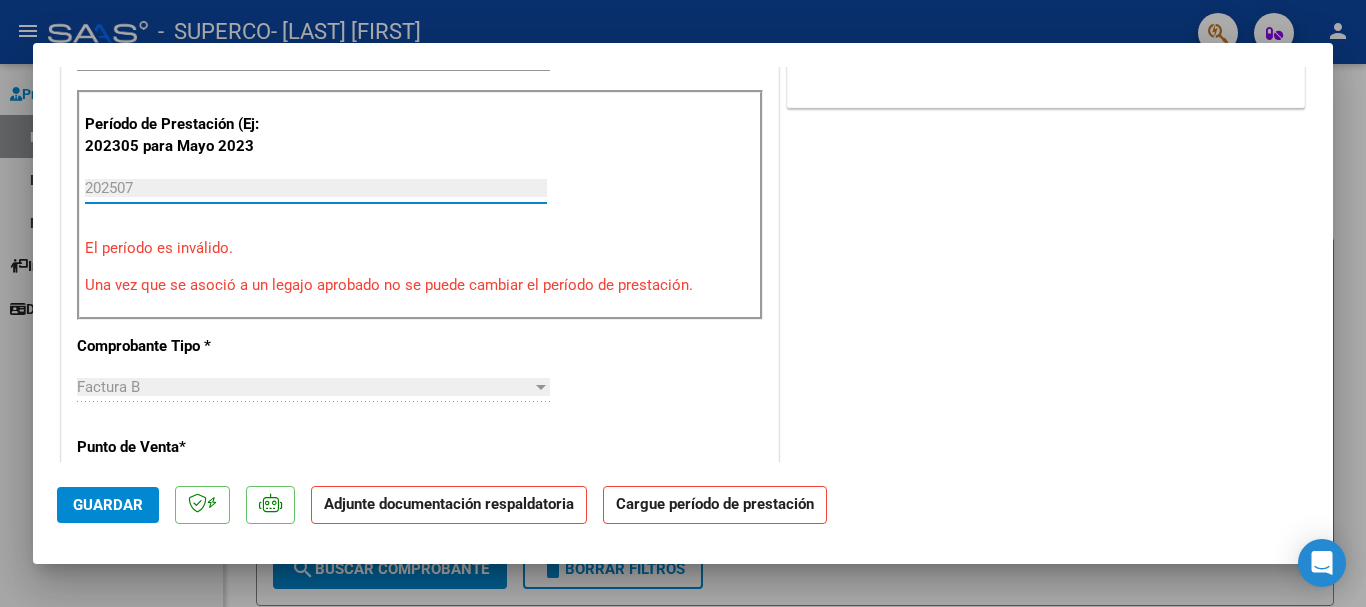 click on "202507" at bounding box center [316, 188] 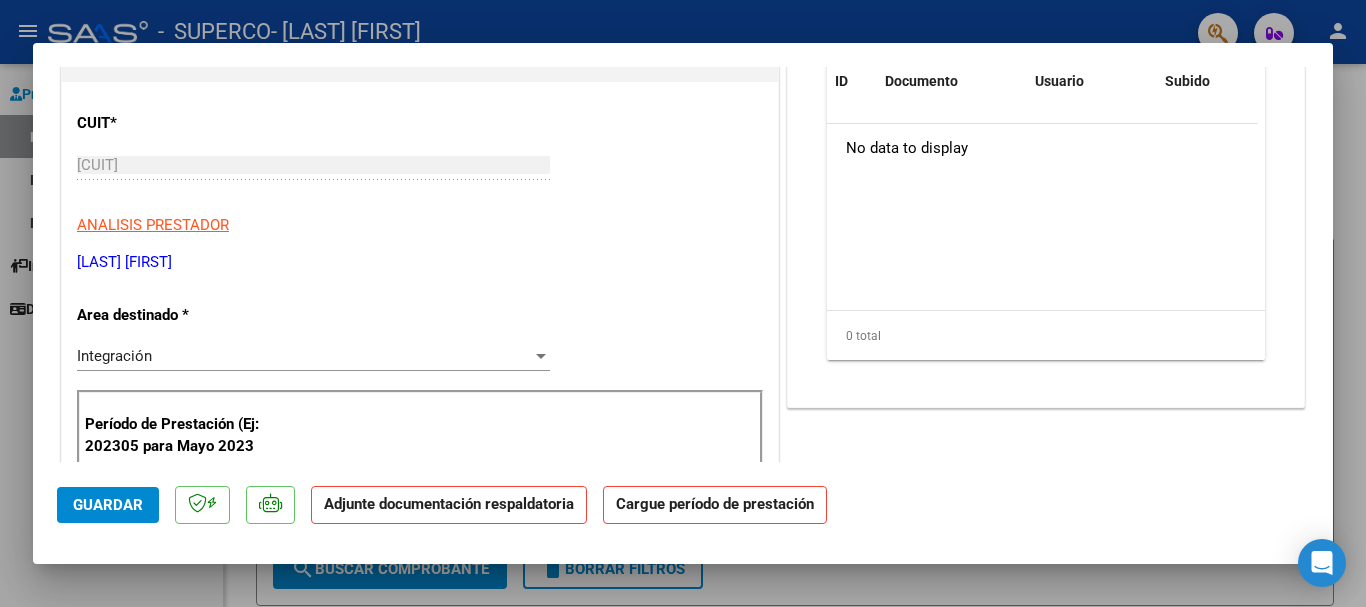 scroll, scrollTop: 0, scrollLeft: 0, axis: both 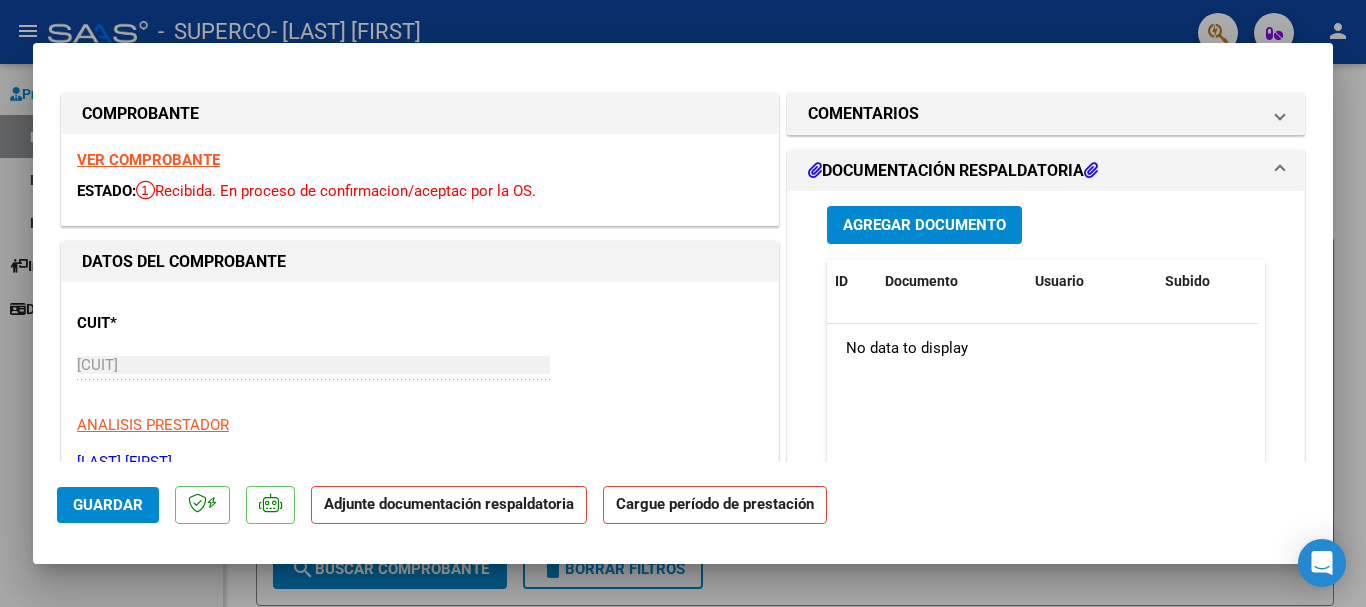 click on "Agregar Documento" at bounding box center [924, 226] 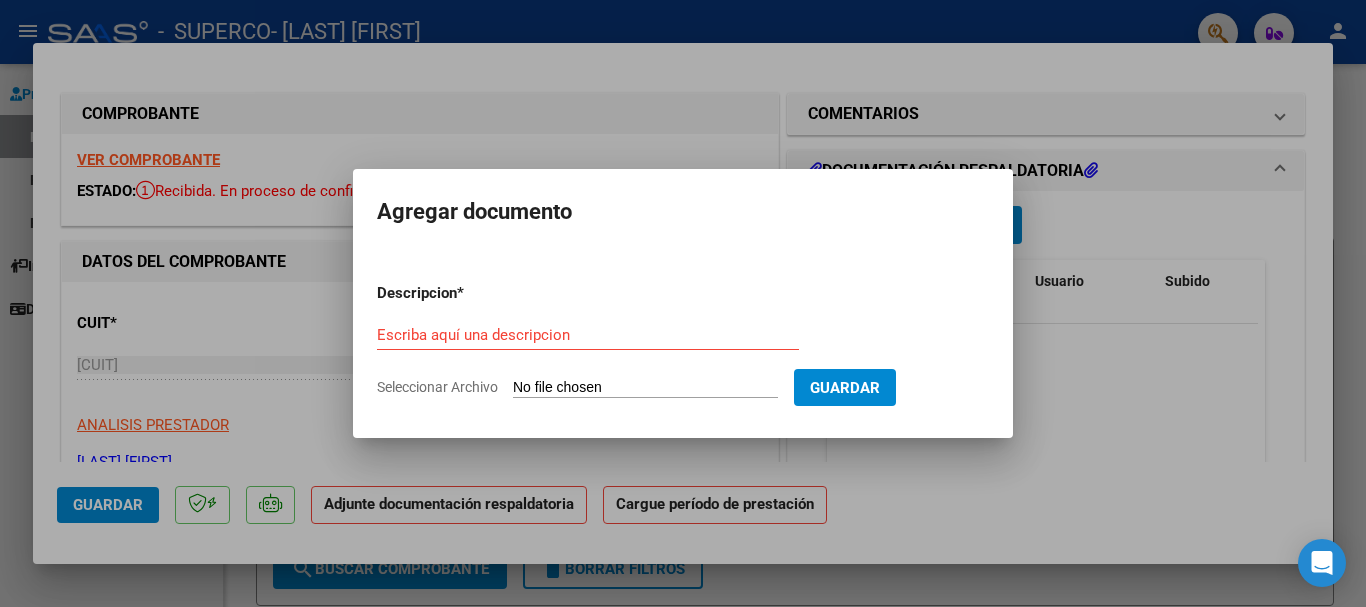click on "Seleccionar Archivo" at bounding box center (645, 388) 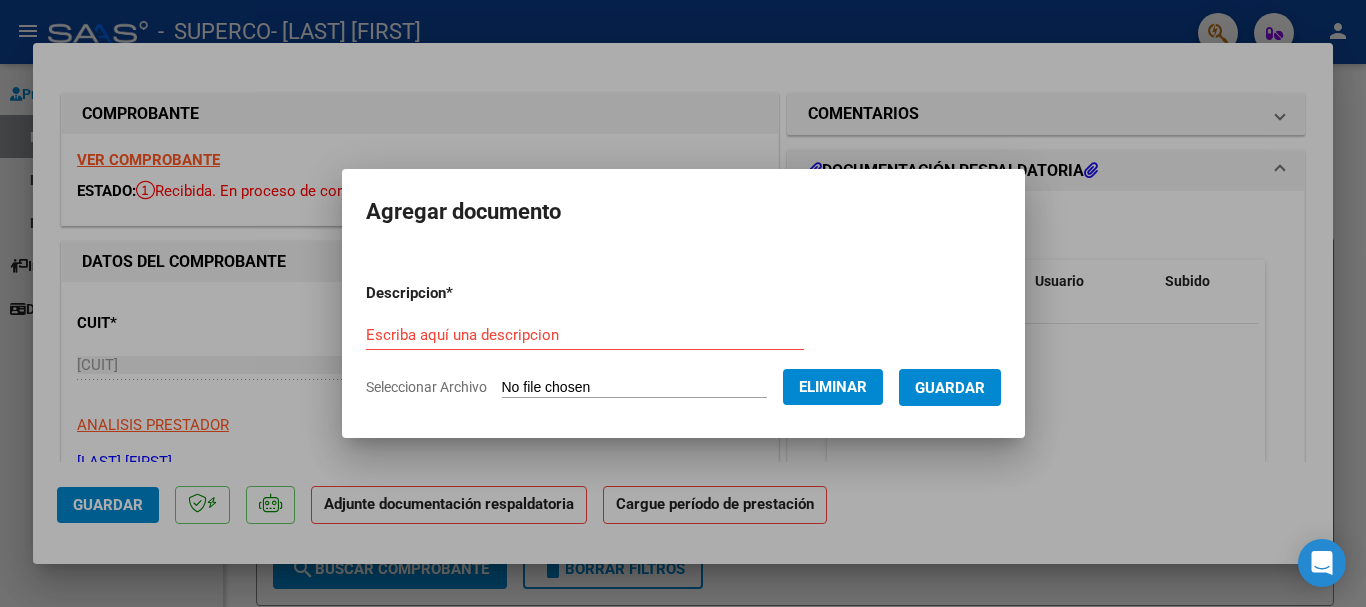click on "Descripcion  *   Escriba aquí una descripcion  Seleccionar Archivo Eliminar Guardar" at bounding box center [683, 340] 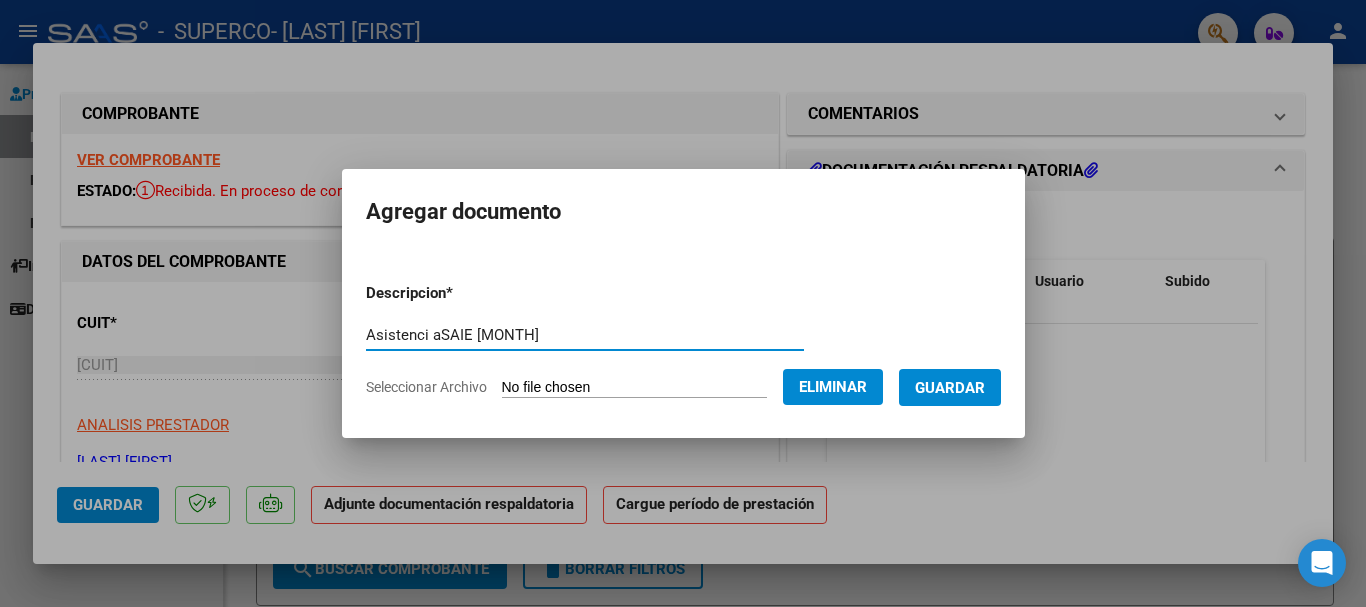 click on "Asistenci aSAIE [MONTH]" at bounding box center [585, 335] 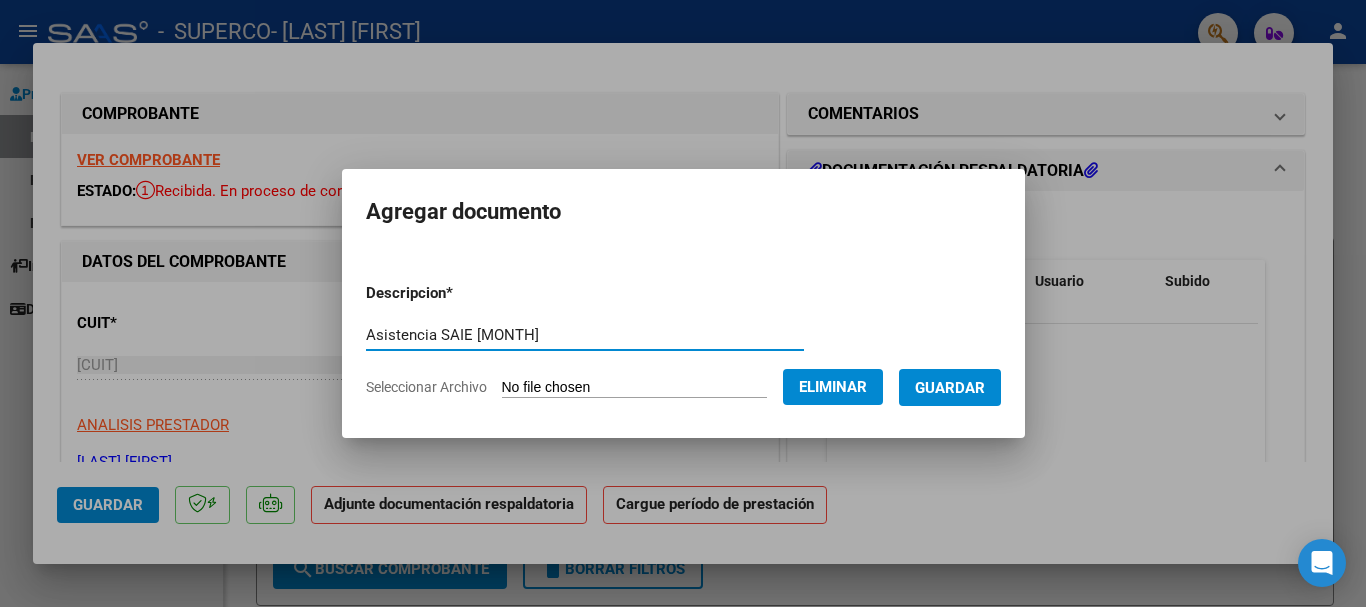 type on "Asistencia SAIE [MONTH]" 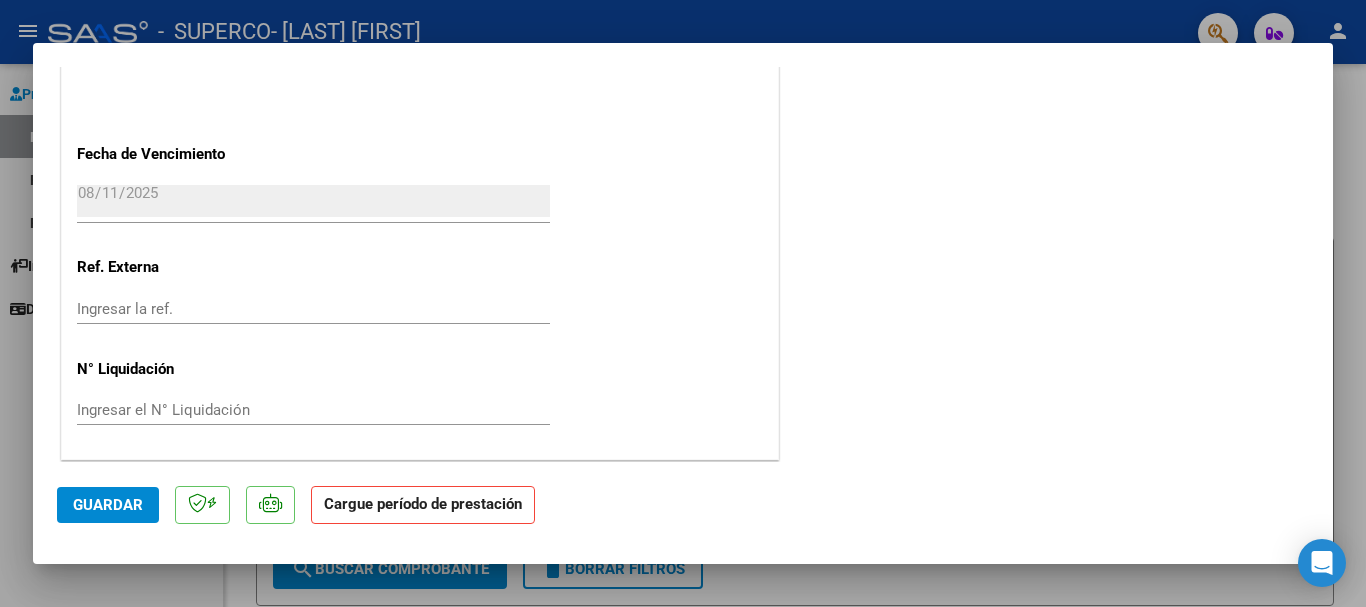 scroll, scrollTop: 1359, scrollLeft: 0, axis: vertical 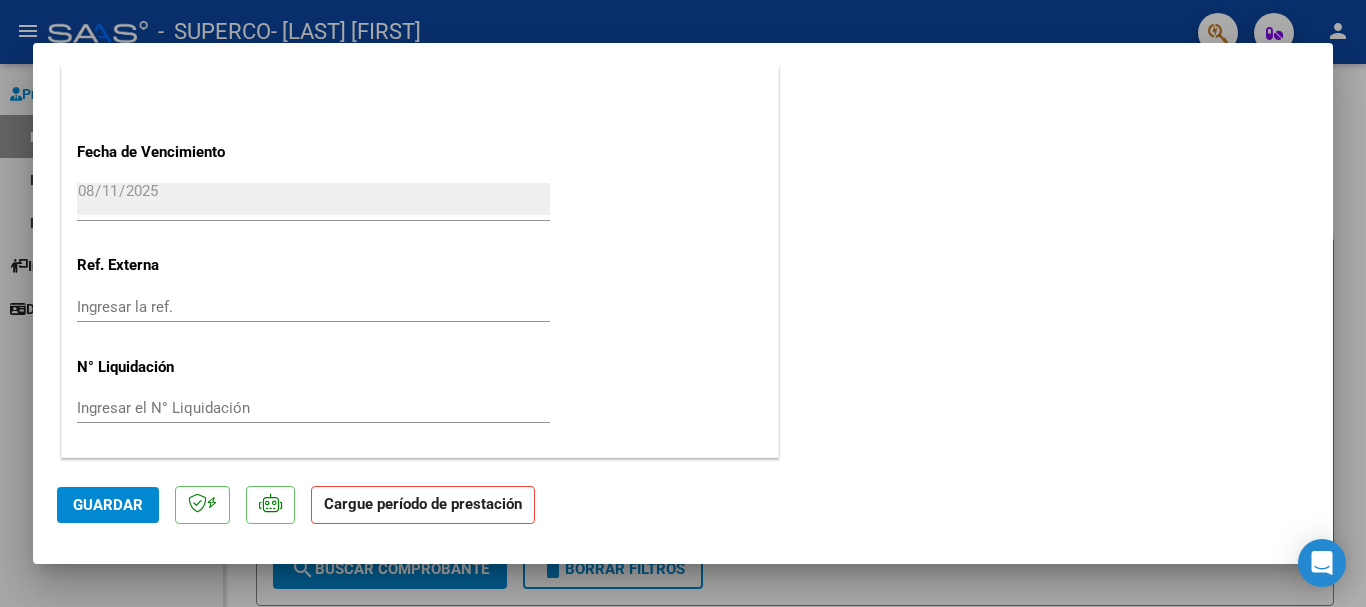 click on "Cargue período de prestación" 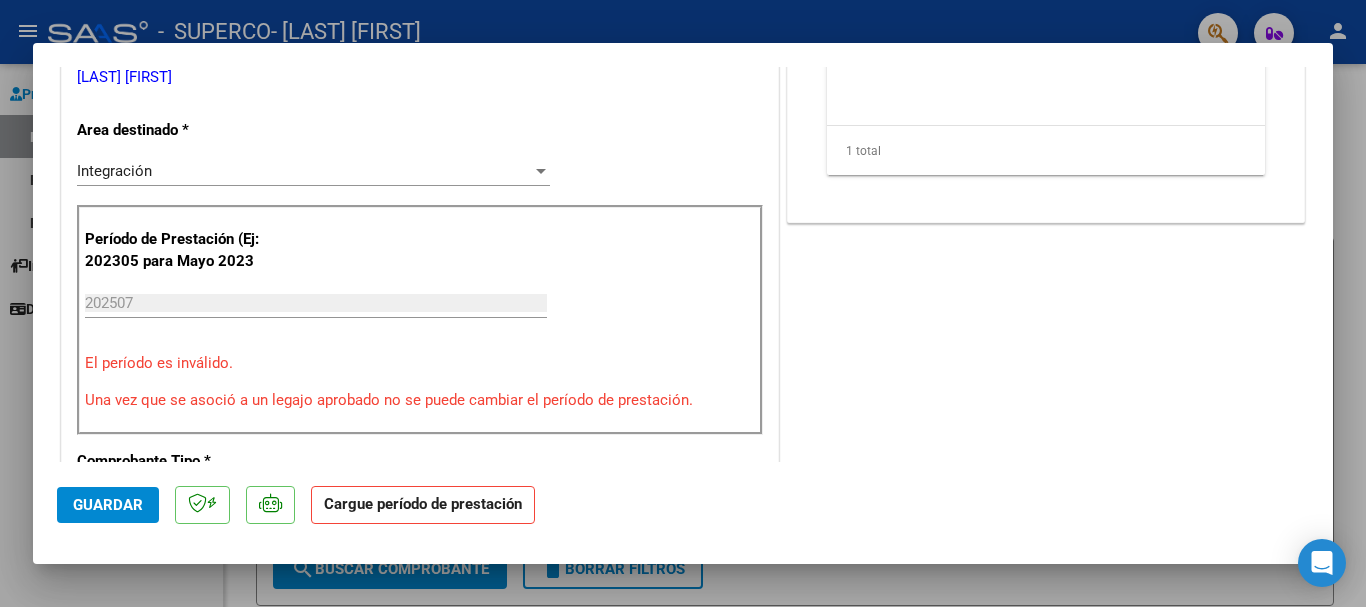 scroll, scrollTop: 359, scrollLeft: 0, axis: vertical 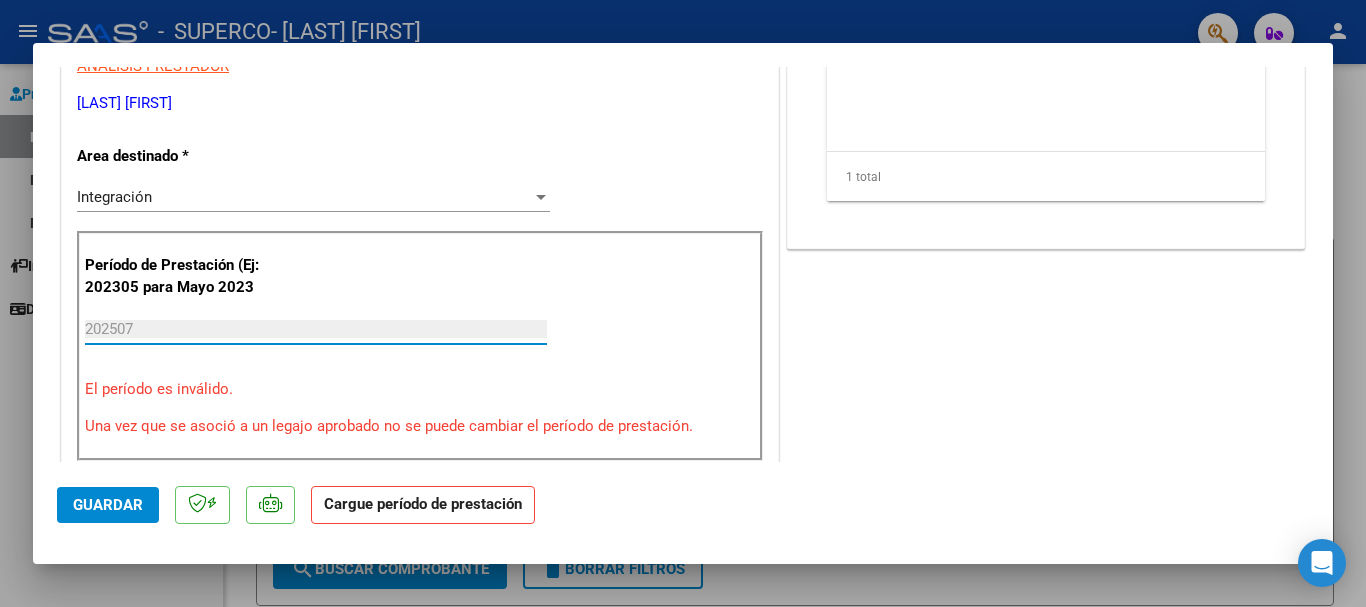 click on "202507" at bounding box center [316, 329] 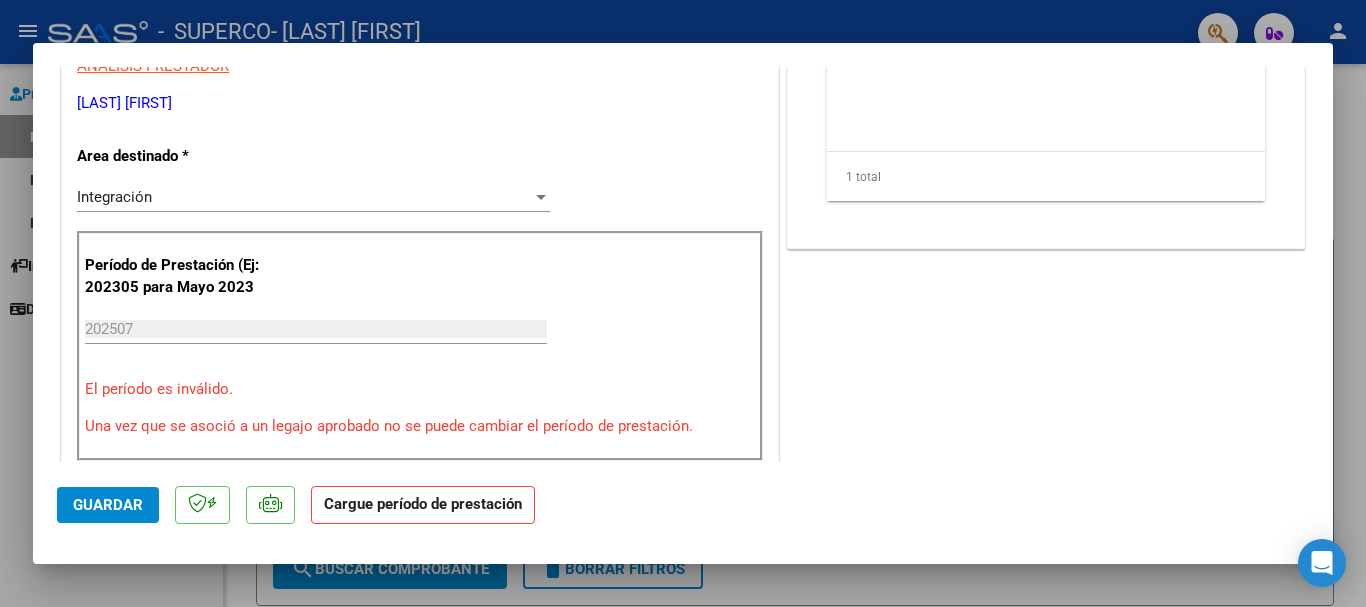 click on "Una vez que se asoció a un legajo aprobado no se puede cambiar el período de prestación." at bounding box center (420, 426) 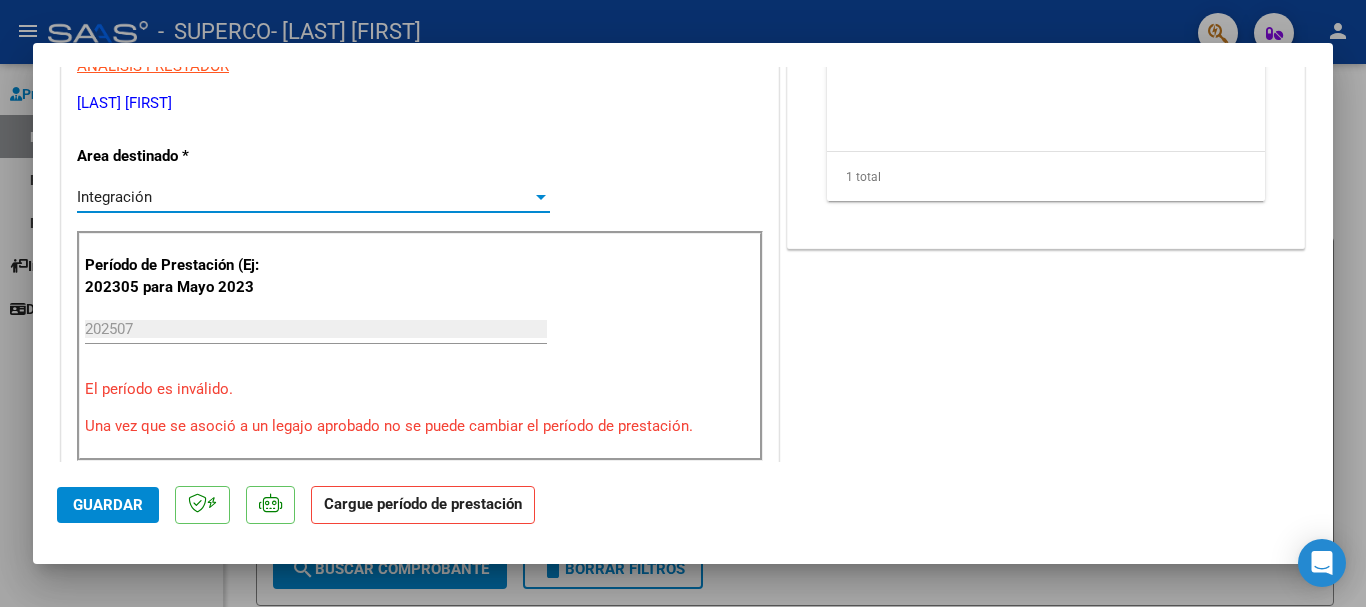 click on "Integración" at bounding box center (304, 197) 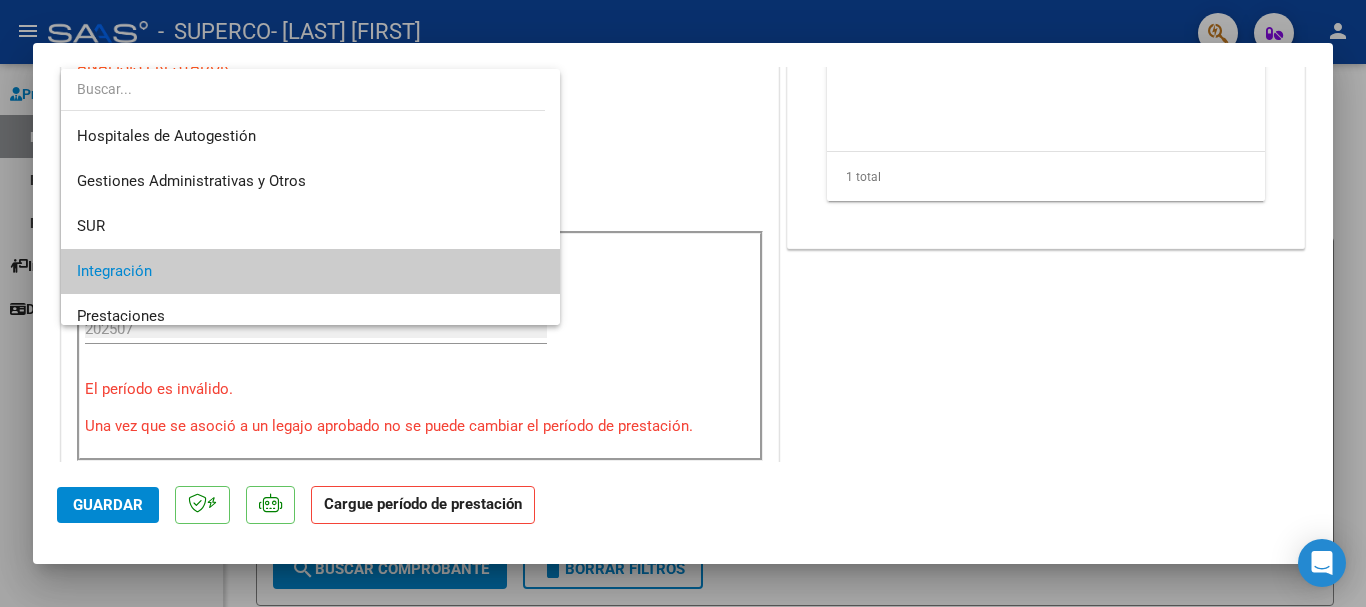 scroll, scrollTop: 75, scrollLeft: 0, axis: vertical 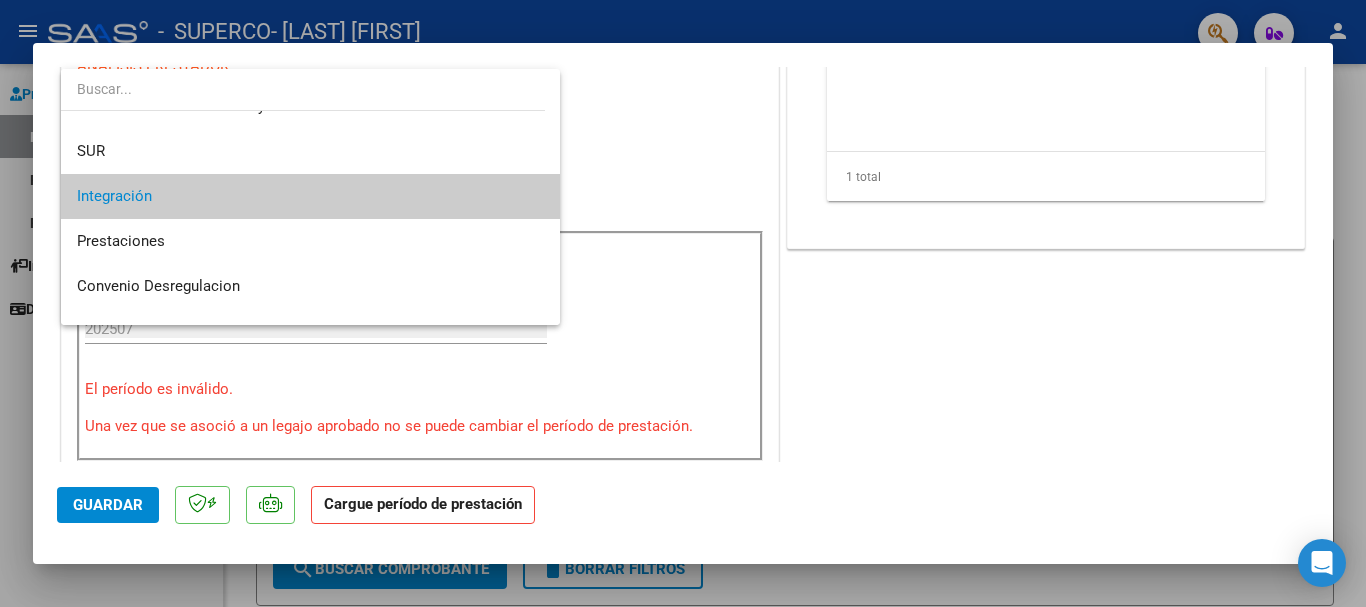 click on "Integración" at bounding box center (310, 196) 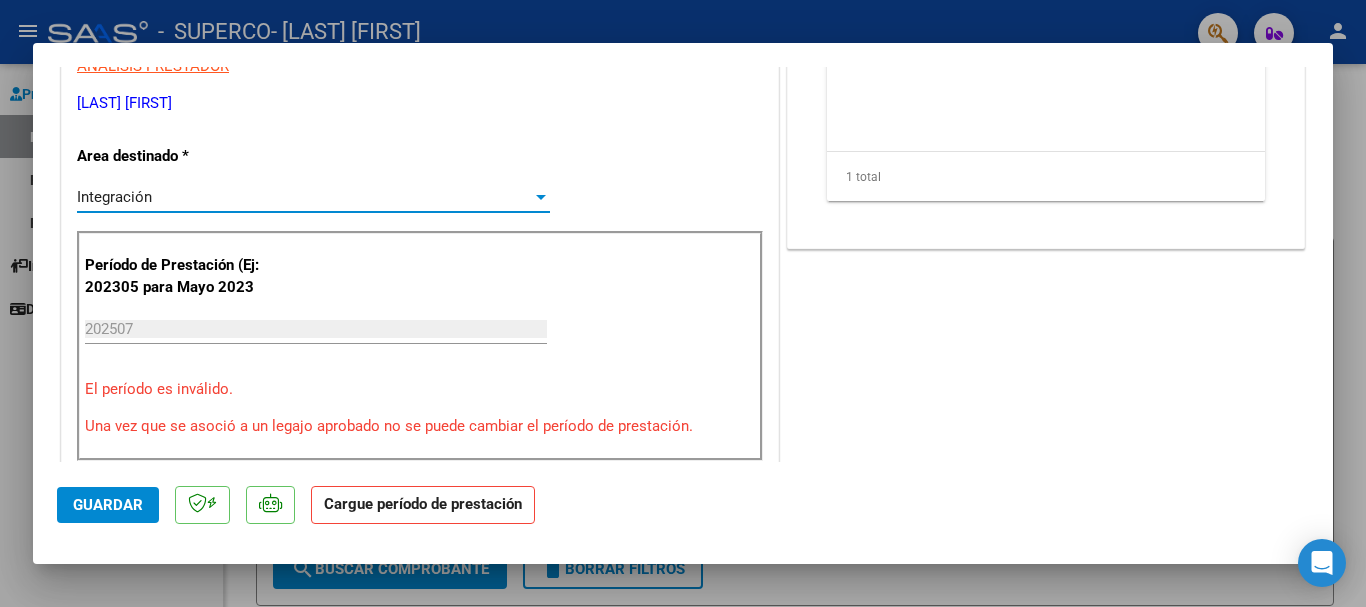 click on "Integración" at bounding box center [304, 197] 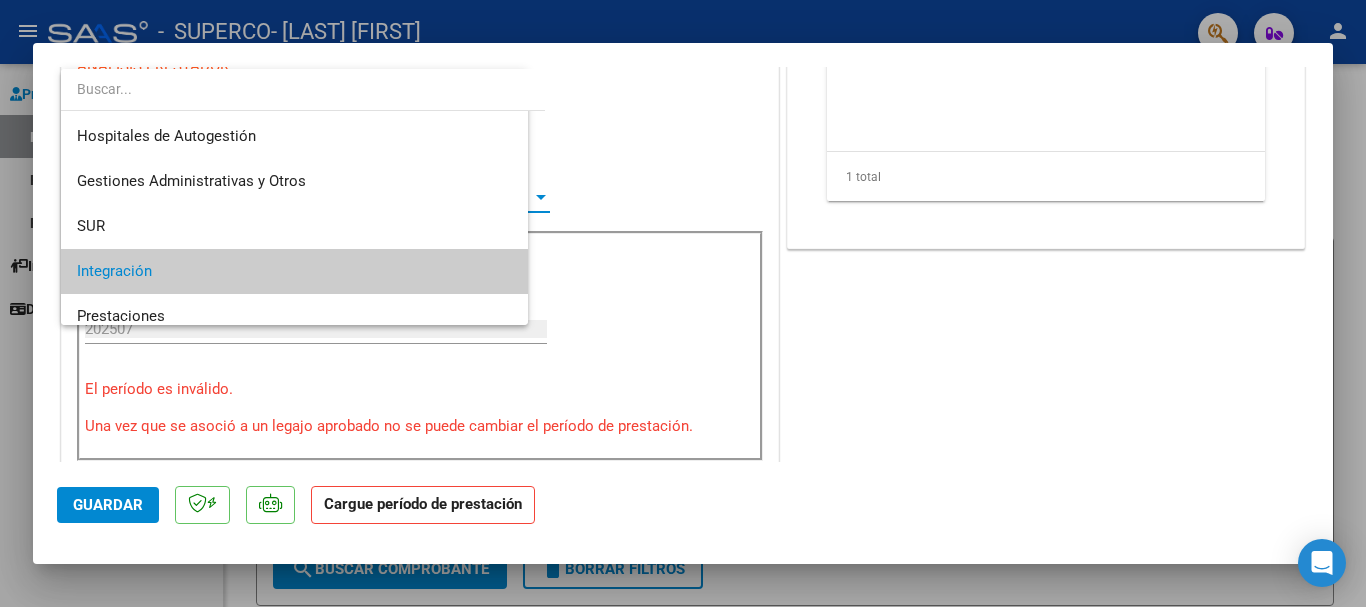 scroll, scrollTop: 75, scrollLeft: 0, axis: vertical 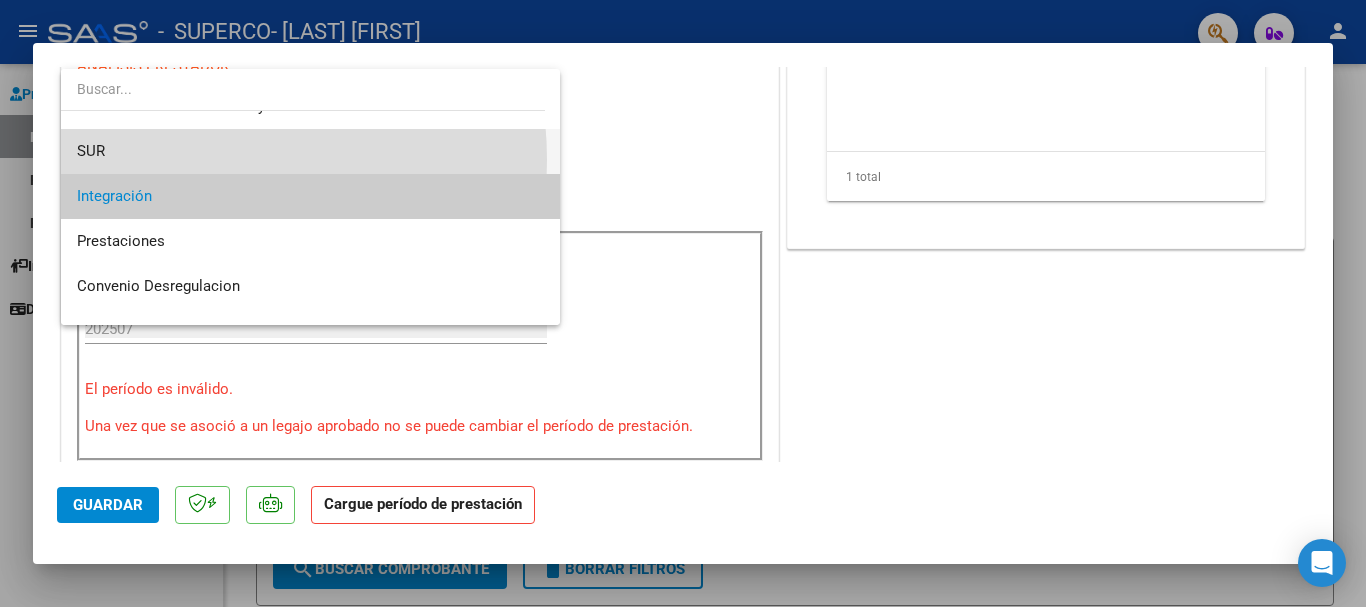click on "SUR" at bounding box center (310, 151) 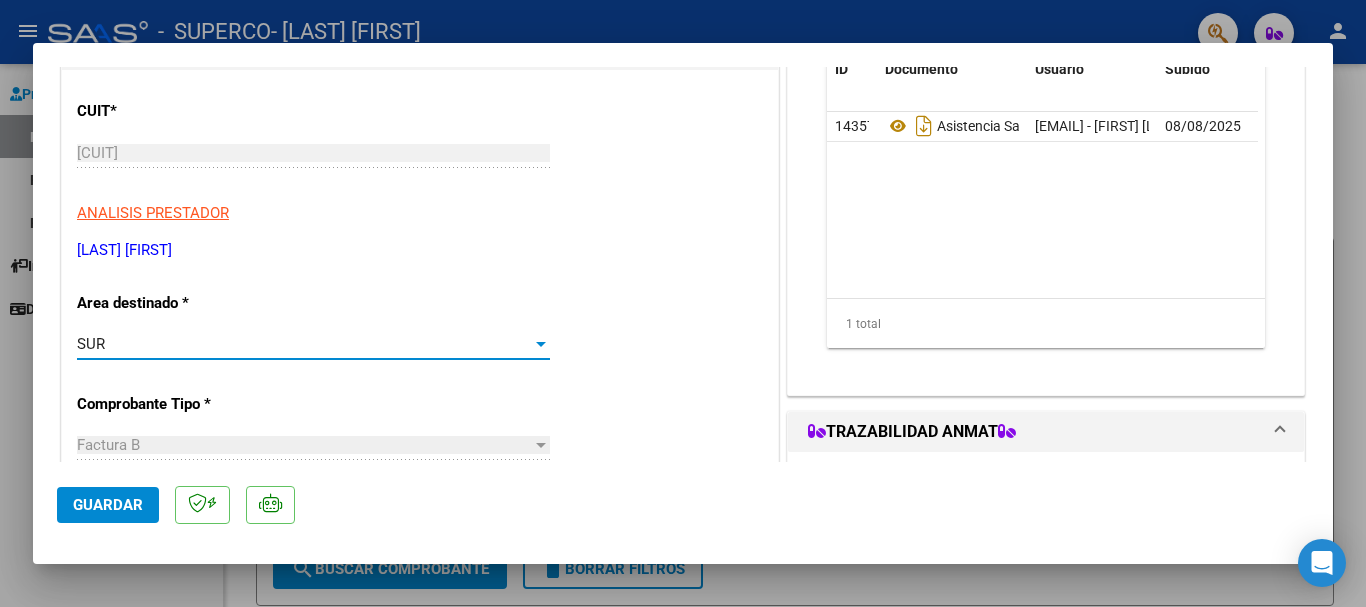 scroll, scrollTop: 300, scrollLeft: 0, axis: vertical 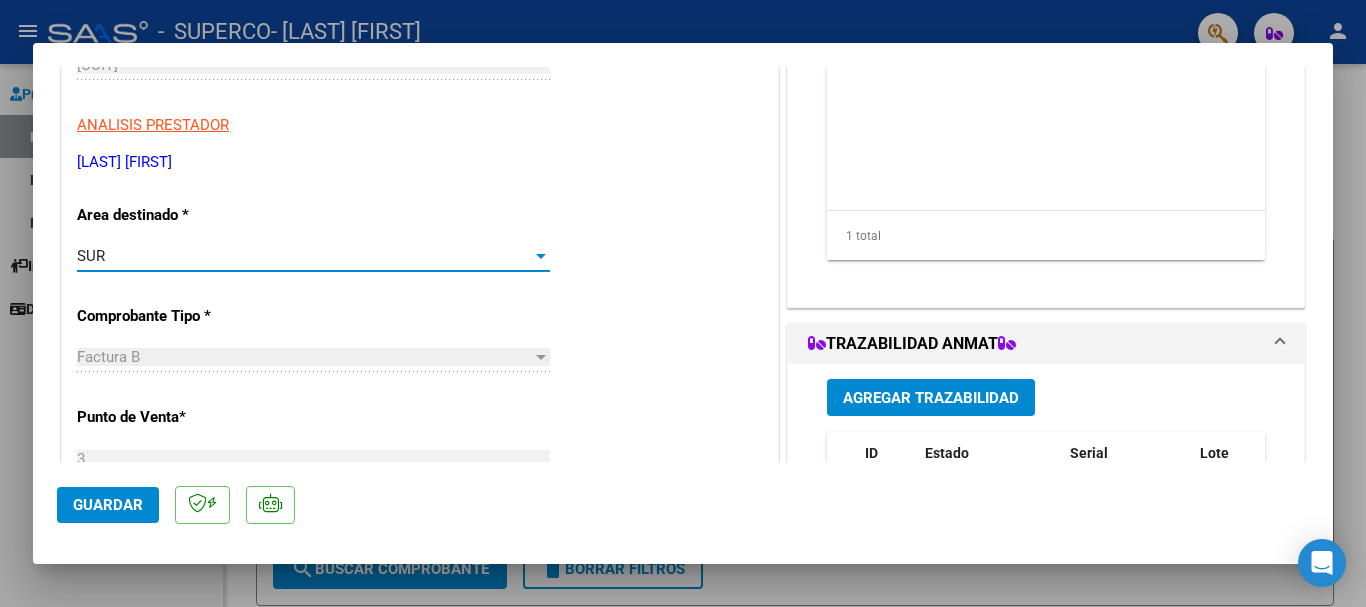 click on "SUR" at bounding box center [304, 256] 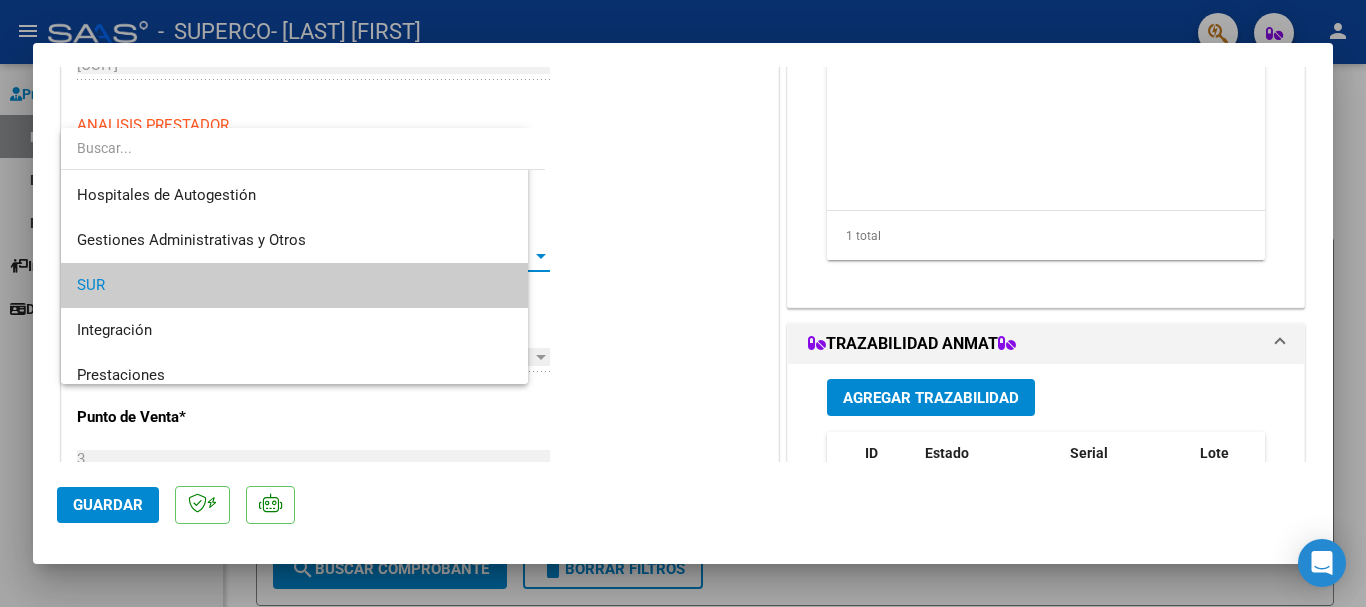 scroll, scrollTop: 30, scrollLeft: 0, axis: vertical 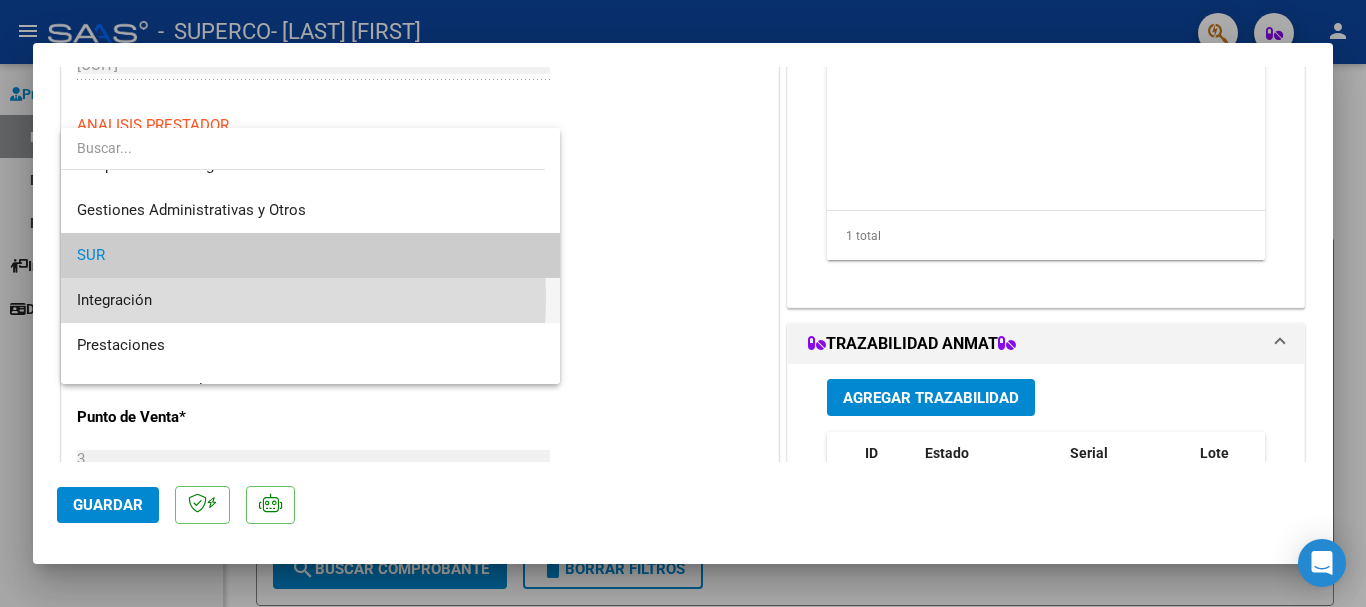 click on "Integración" at bounding box center (310, 300) 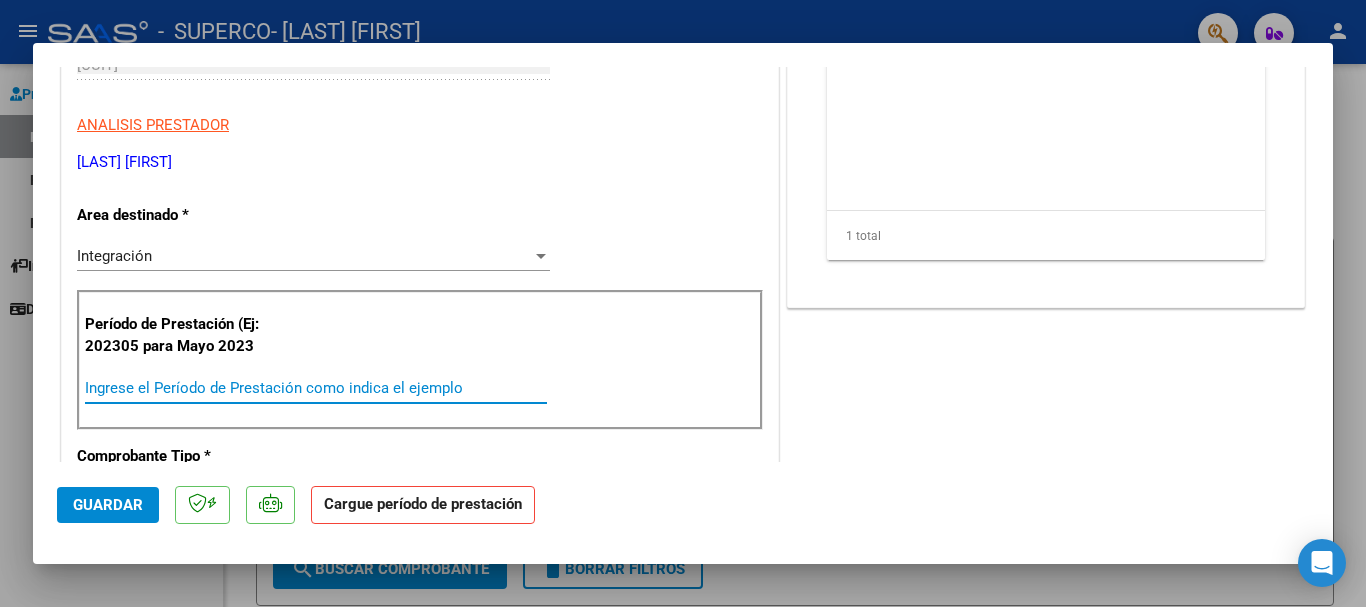 click on "Ingrese el Período de Prestación como indica el ejemplo" at bounding box center (316, 388) 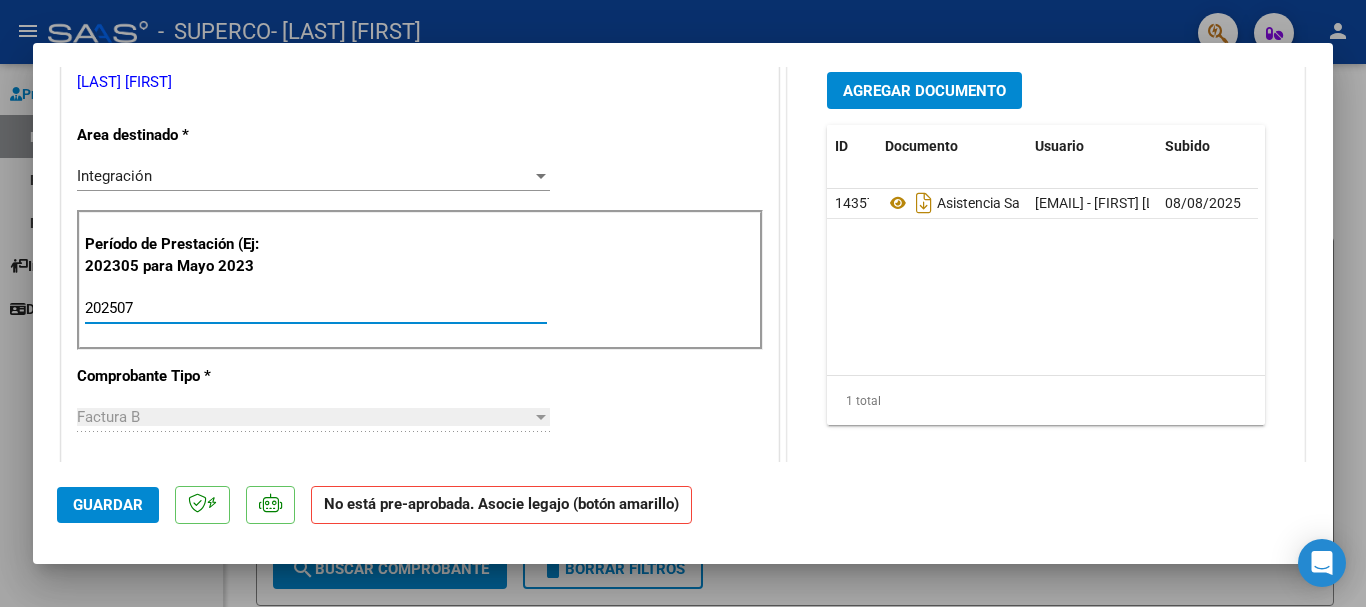 scroll, scrollTop: 400, scrollLeft: 0, axis: vertical 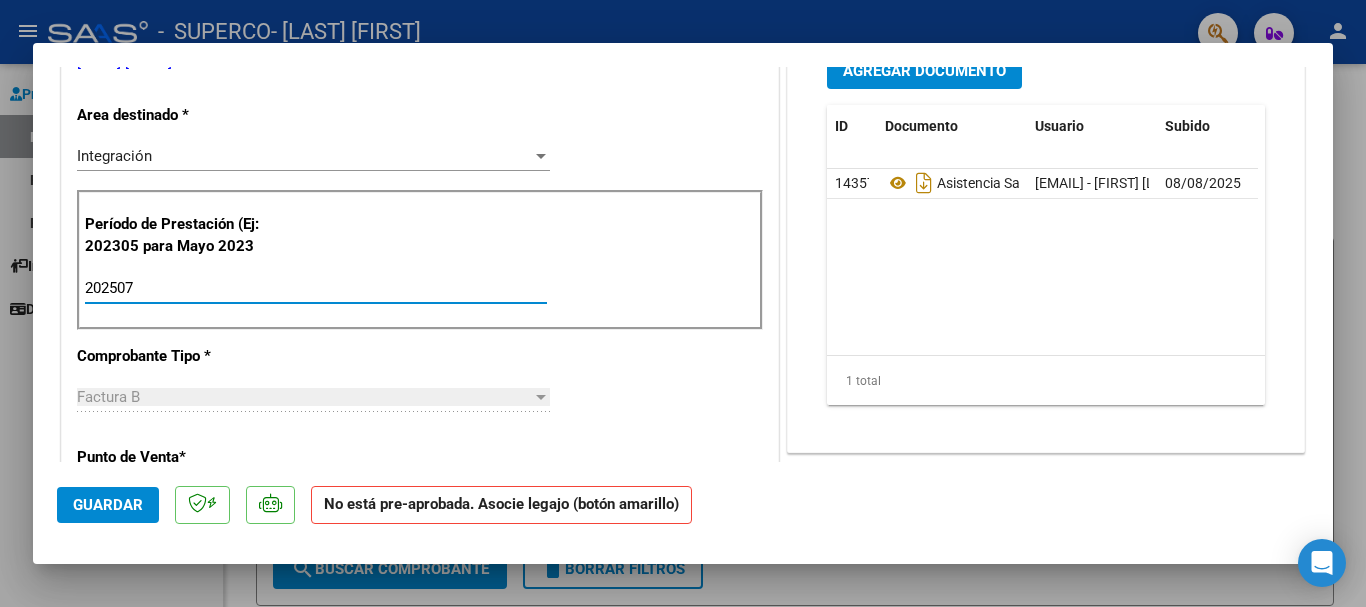 type on "202507" 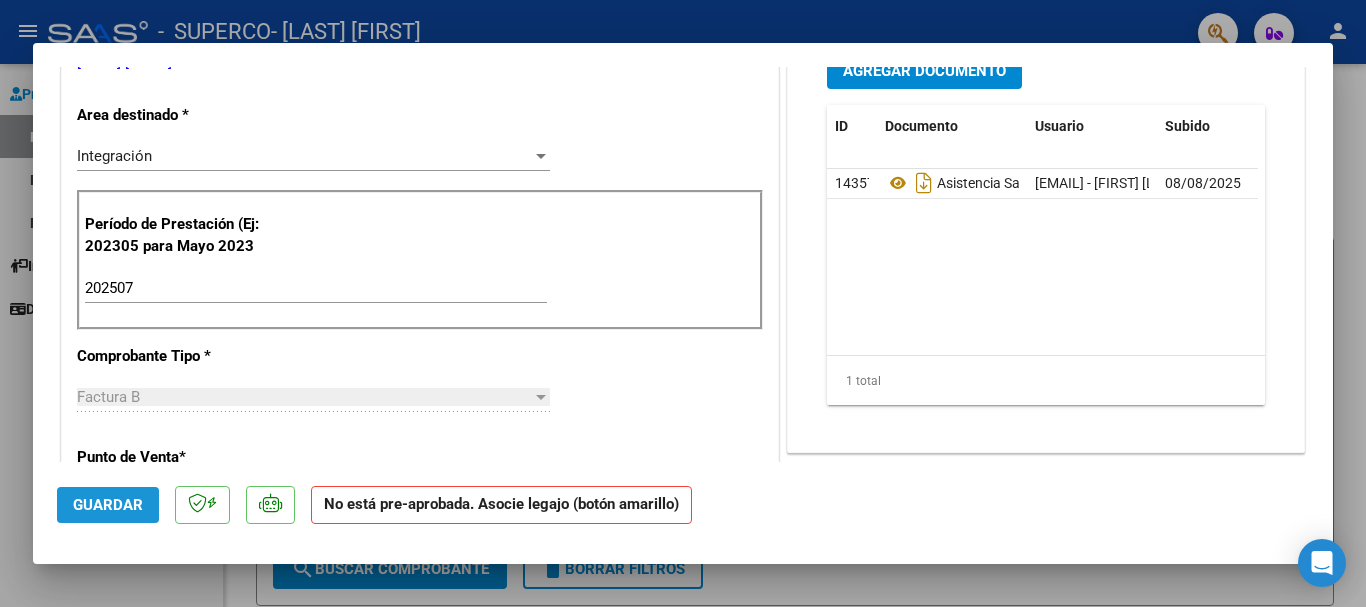 click on "Guardar" 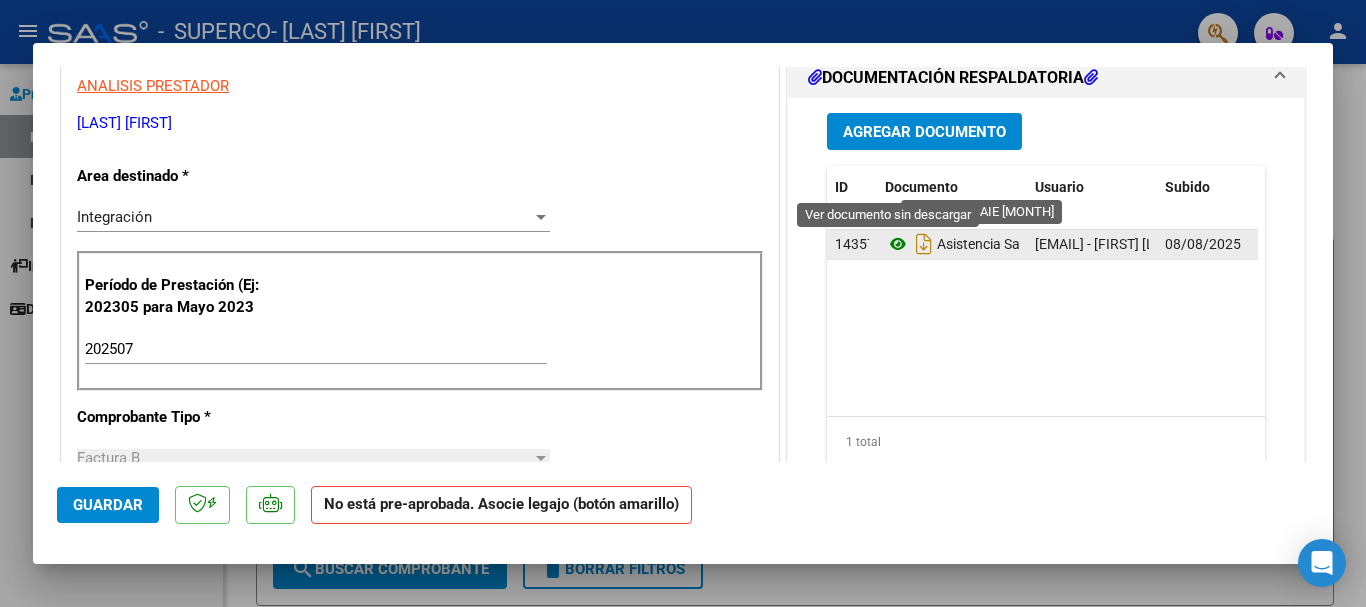 scroll, scrollTop: 300, scrollLeft: 0, axis: vertical 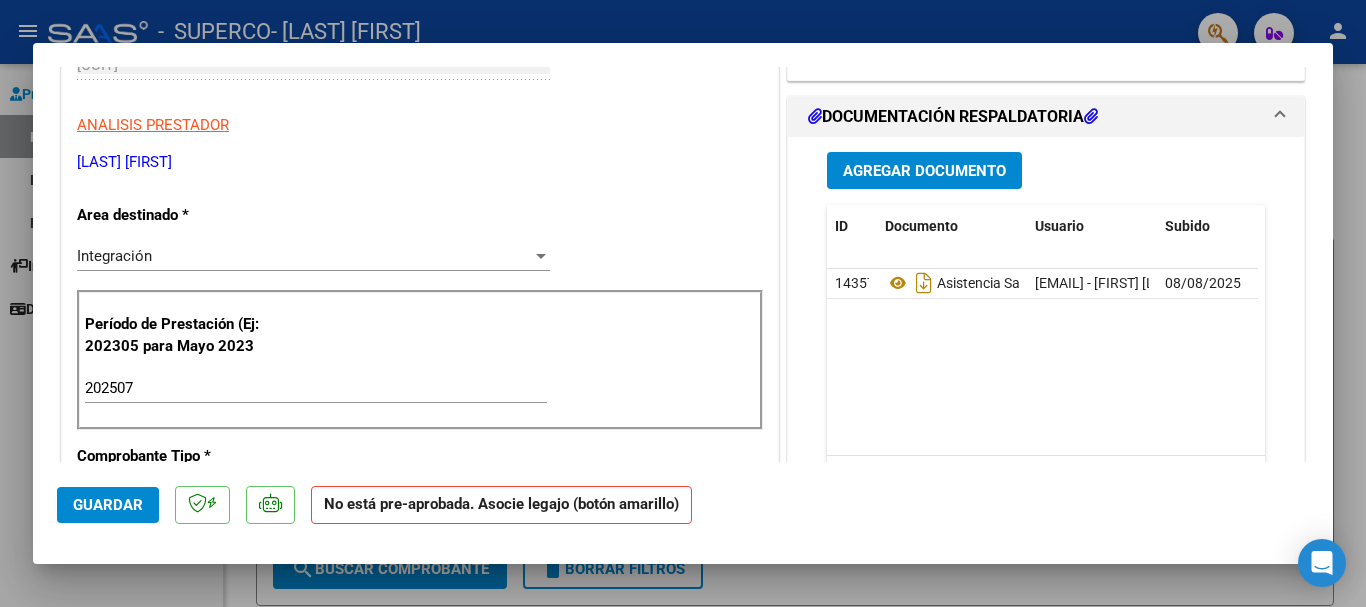 click on "Agregar Documento" at bounding box center (924, 171) 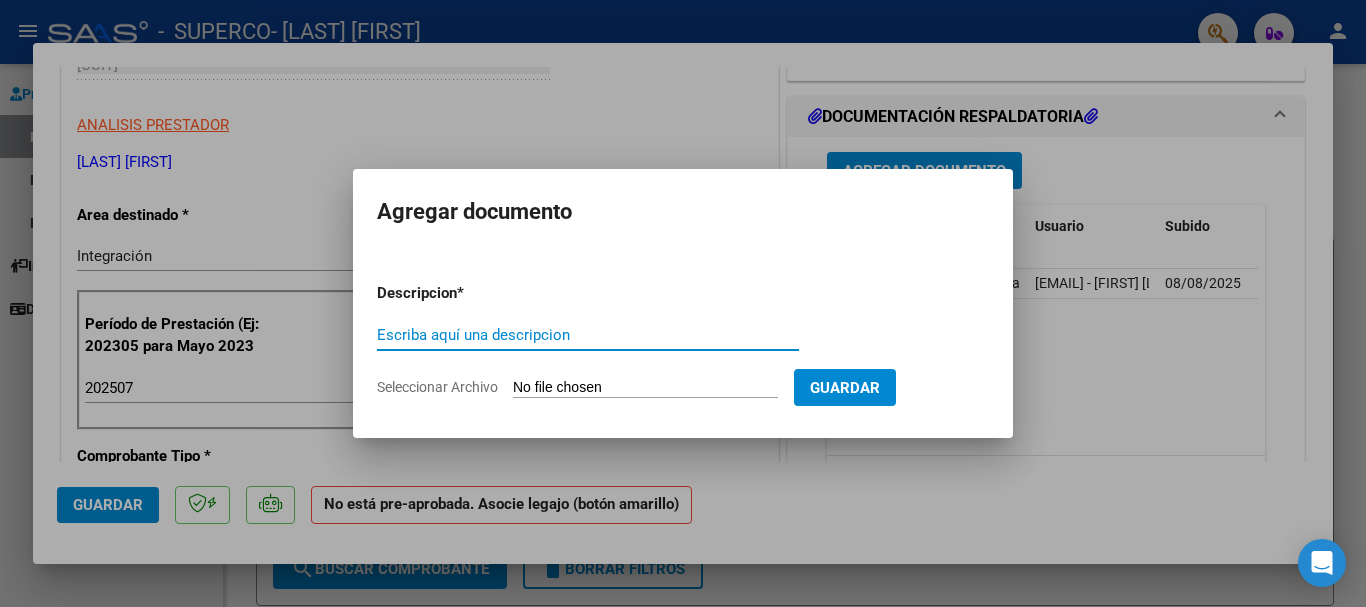 click on "Seleccionar Archivo" at bounding box center [645, 388] 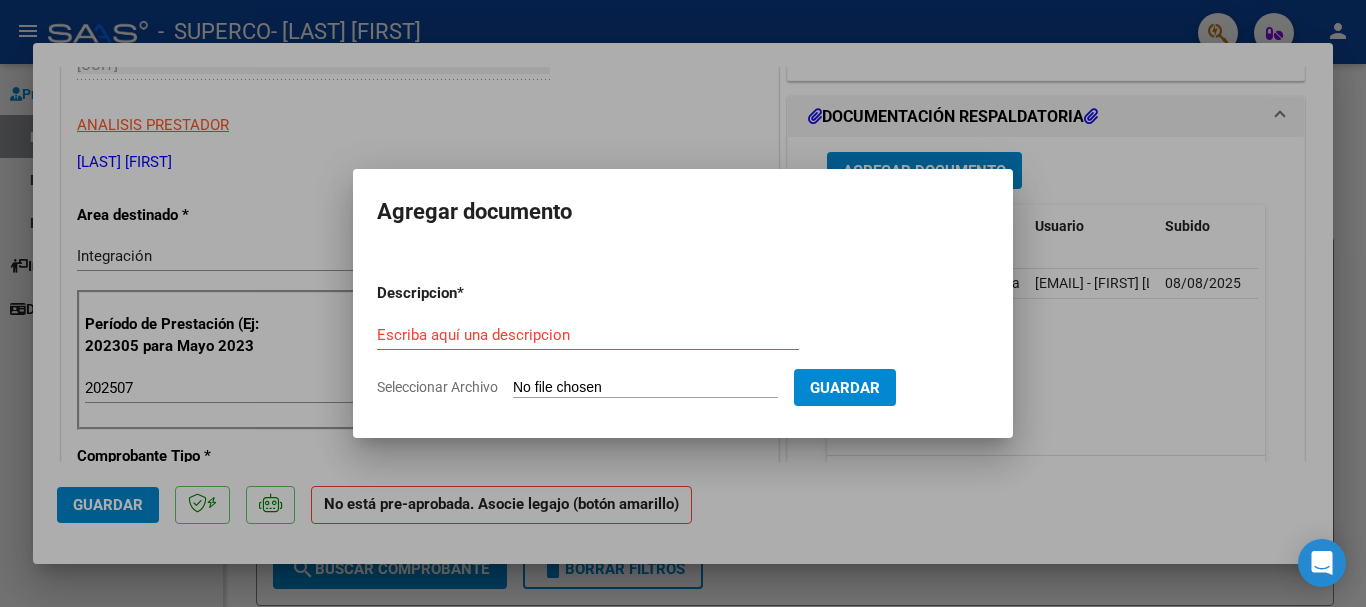 type on "C:\fakepath\De la Puente Luca informe evolutivo 2025.pdf" 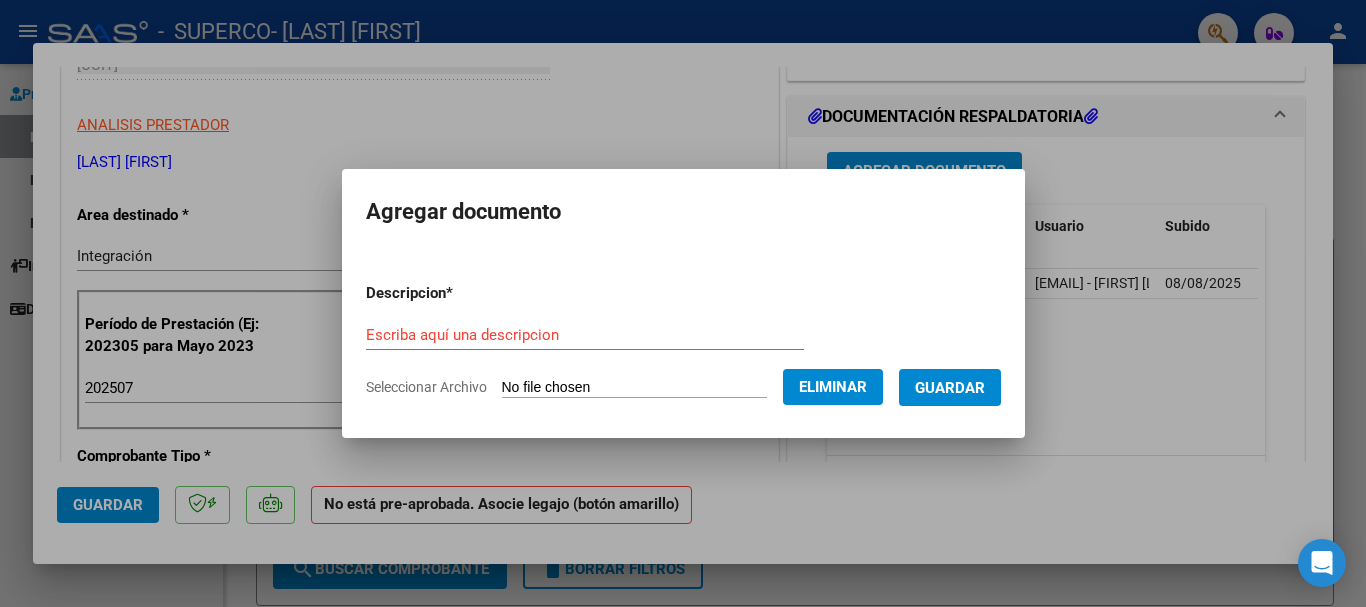 click on "Escriba aquí una descripcion" at bounding box center (585, 335) 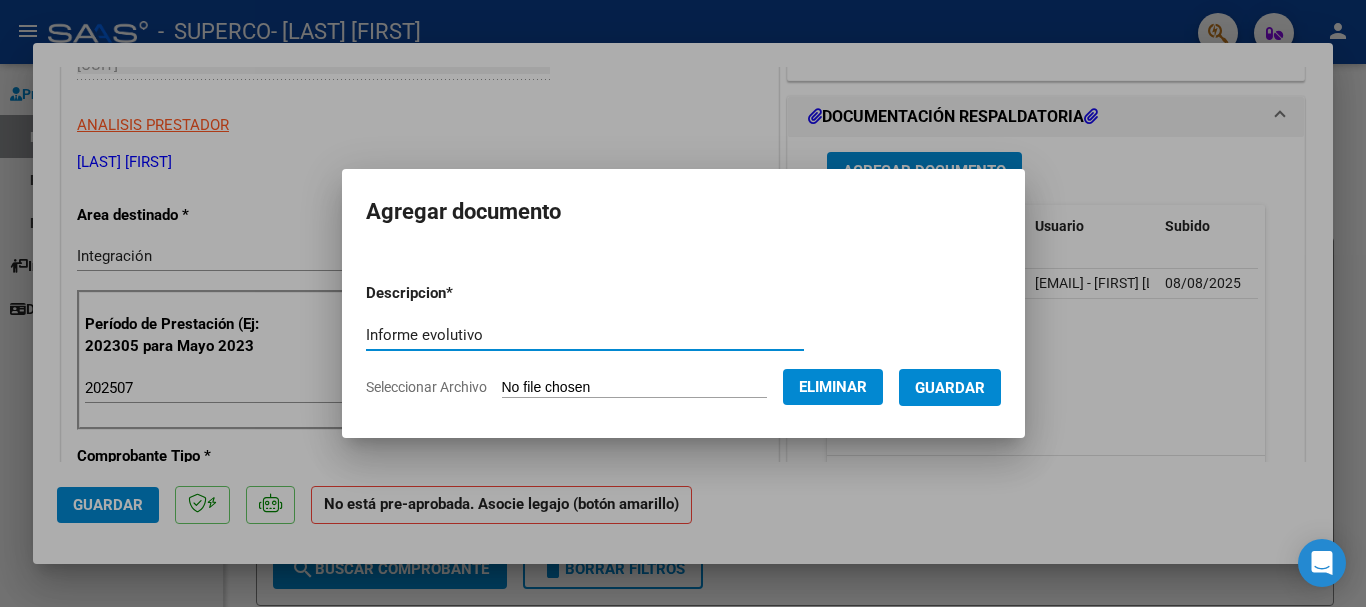 type on "Informe evolutivo" 